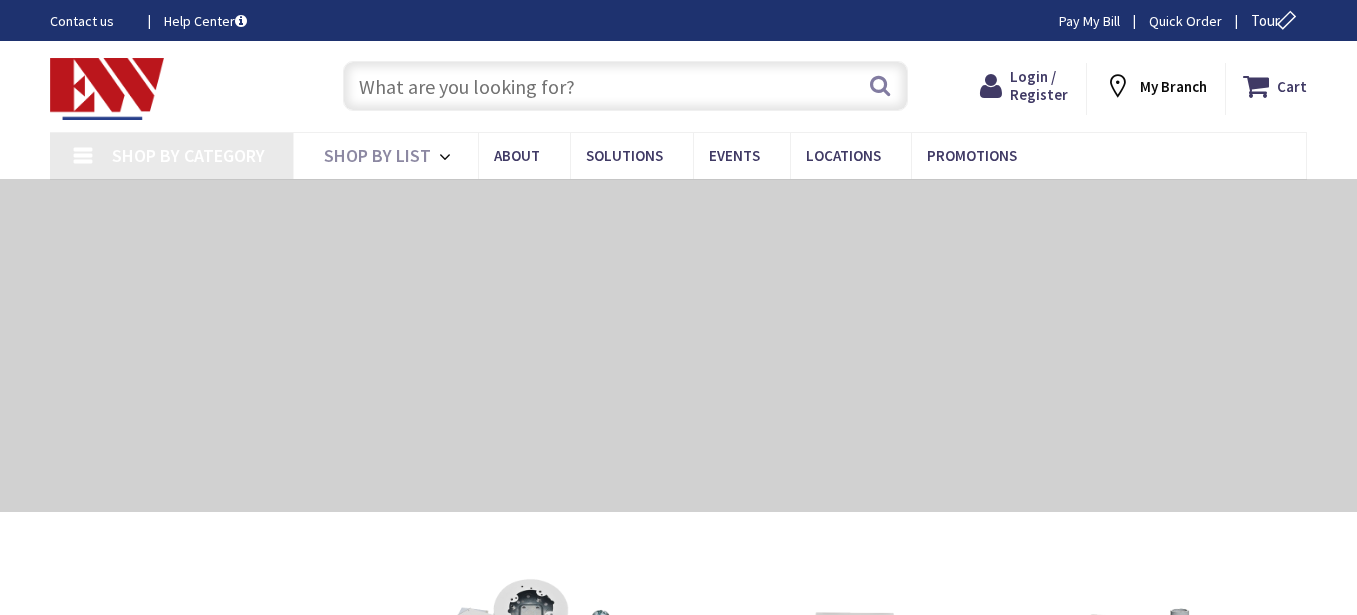 scroll, scrollTop: 0, scrollLeft: 0, axis: both 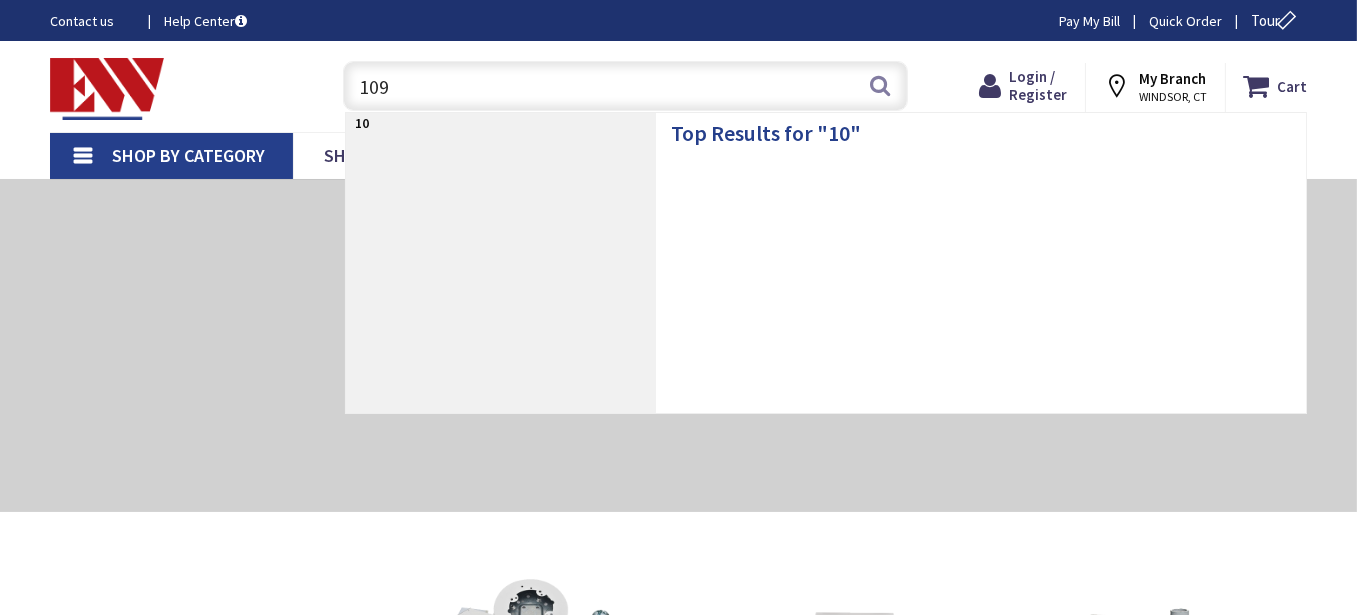 type on "1099" 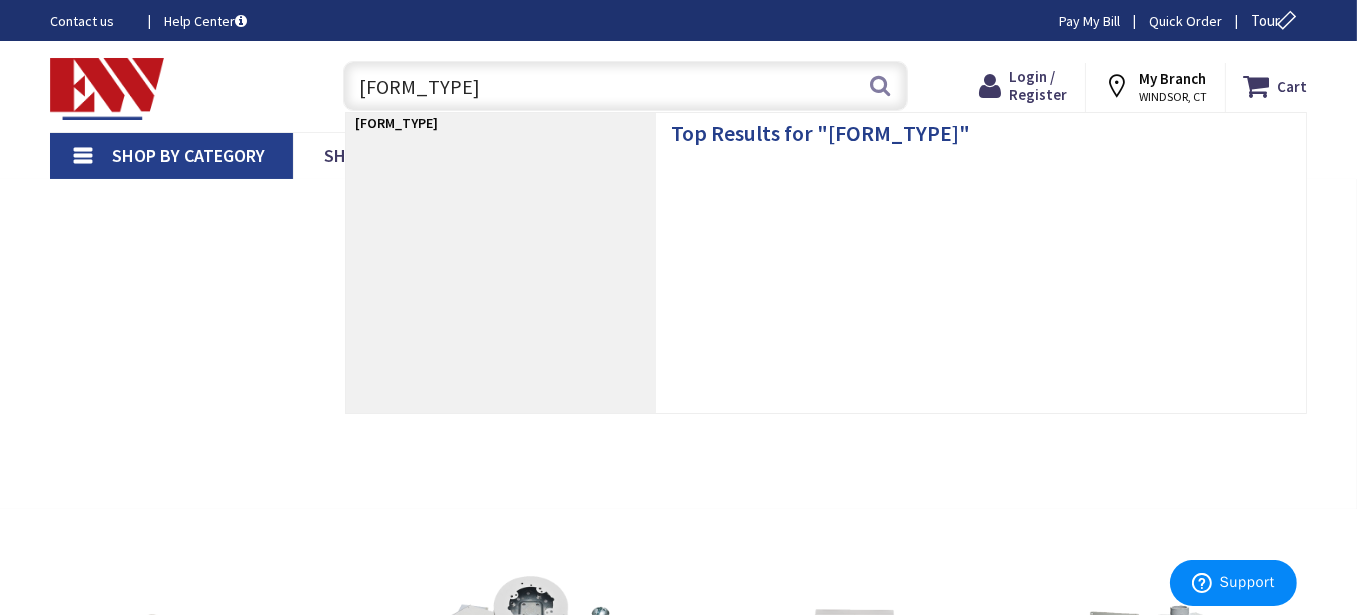 type on "[STREET], [CITY], [STATE] [POSTAL_CODE], USA" 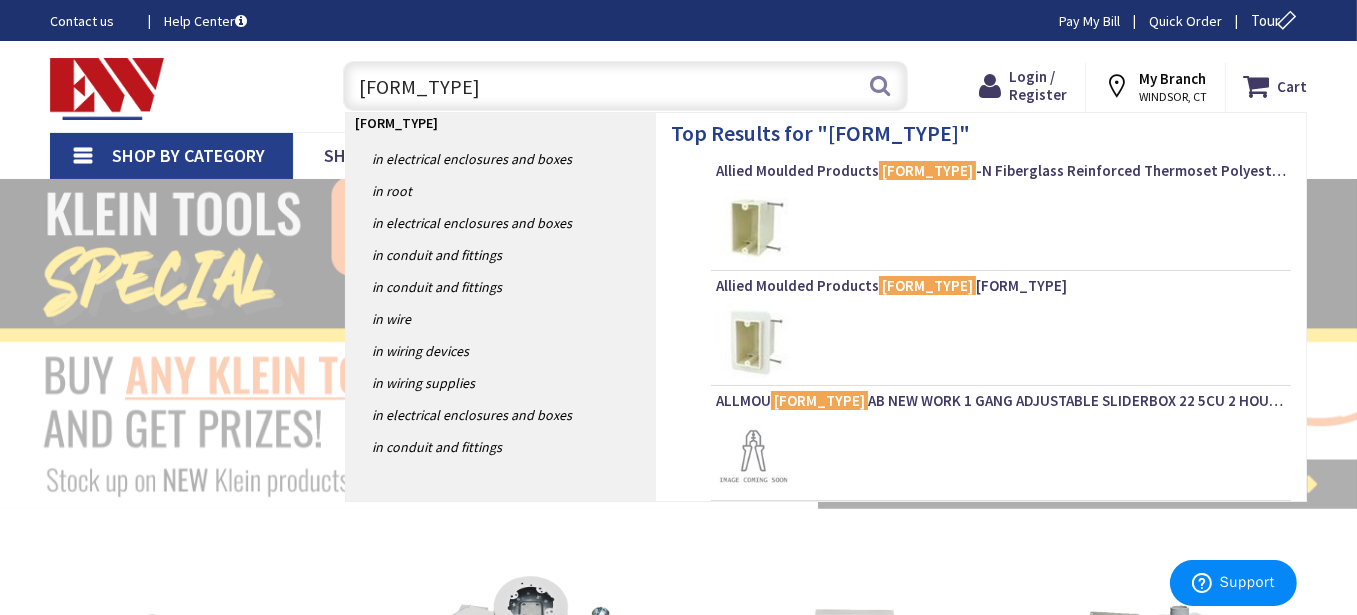 type on "1099-nv" 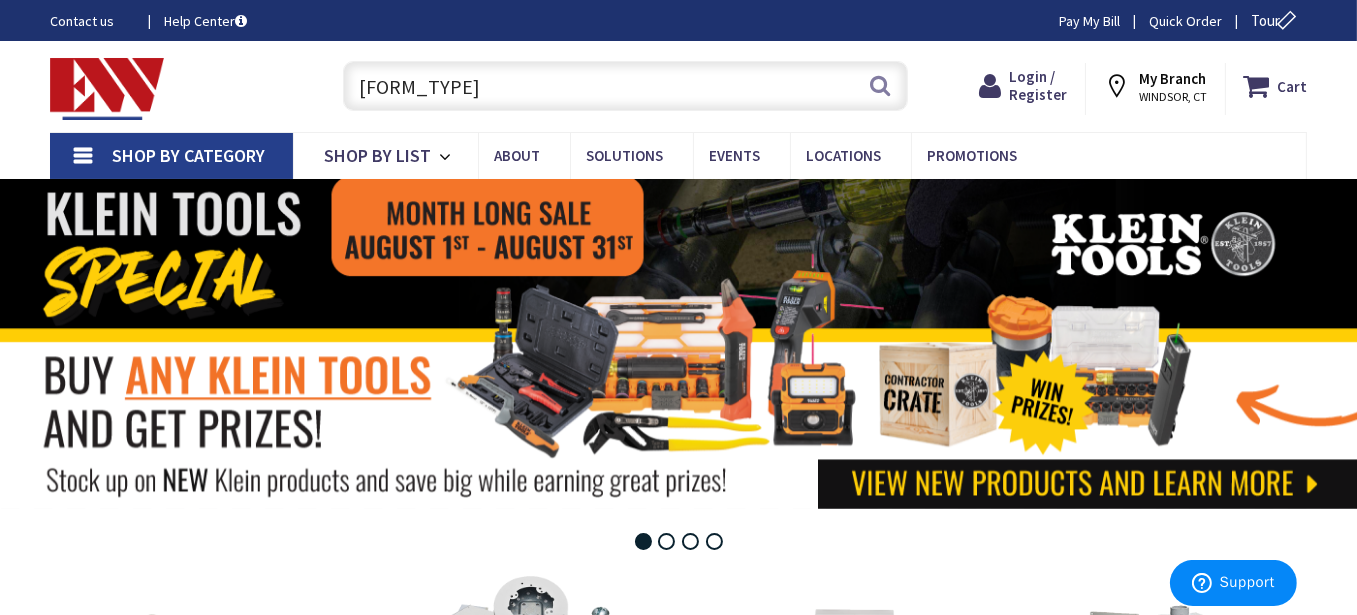 scroll, scrollTop: 0, scrollLeft: 0, axis: both 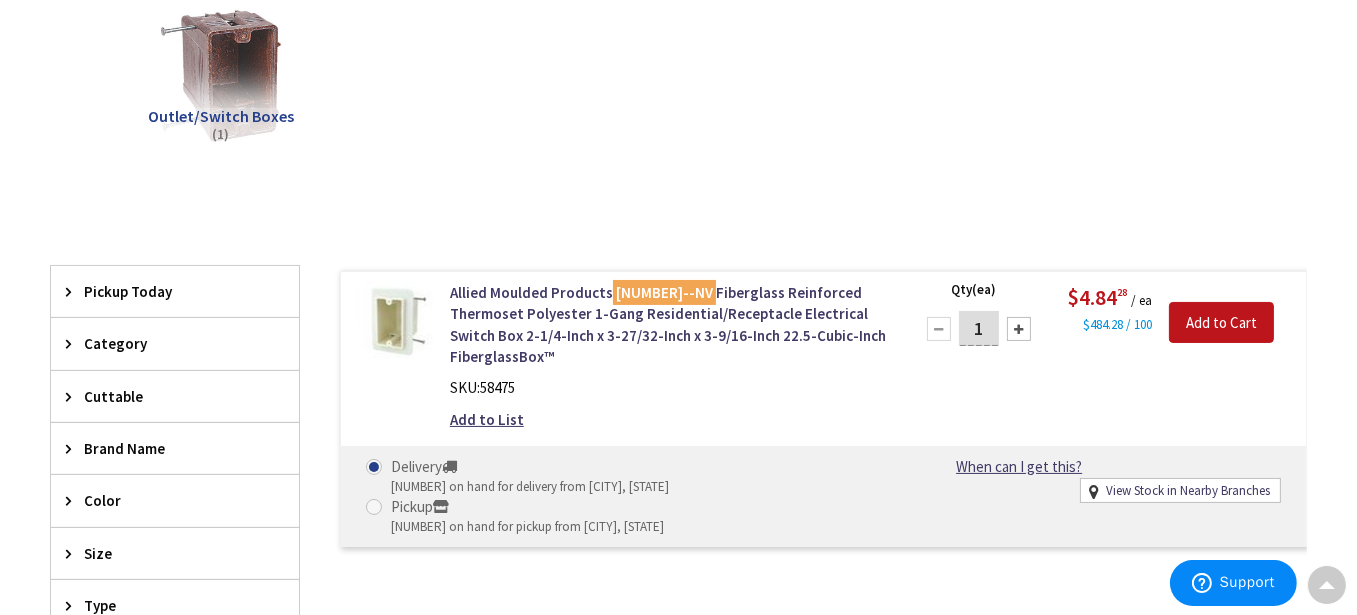 click on "1" at bounding box center [979, 328] 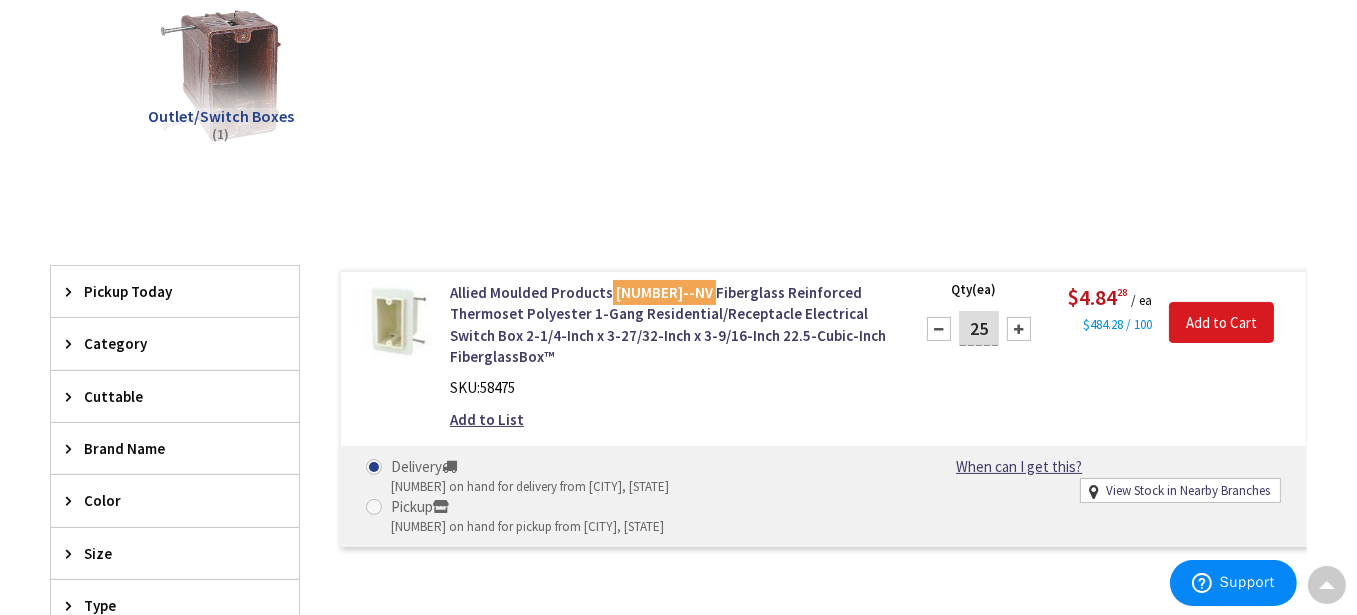 type on "25" 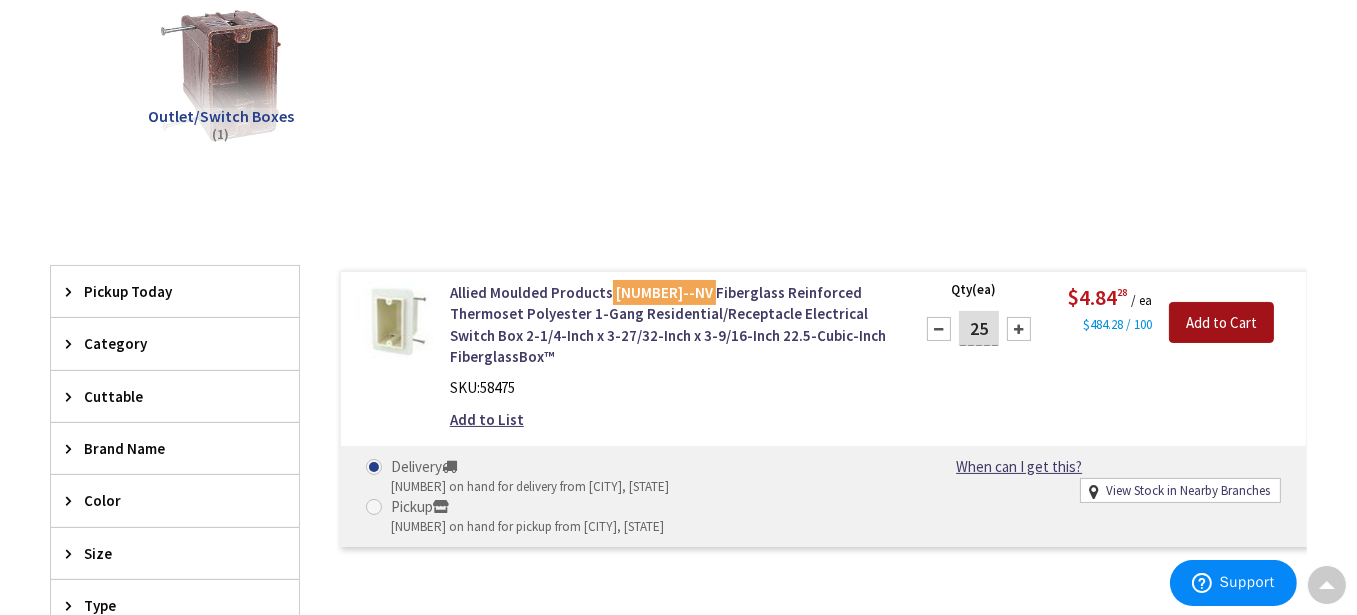 click on "Add to Cart" at bounding box center (1221, 323) 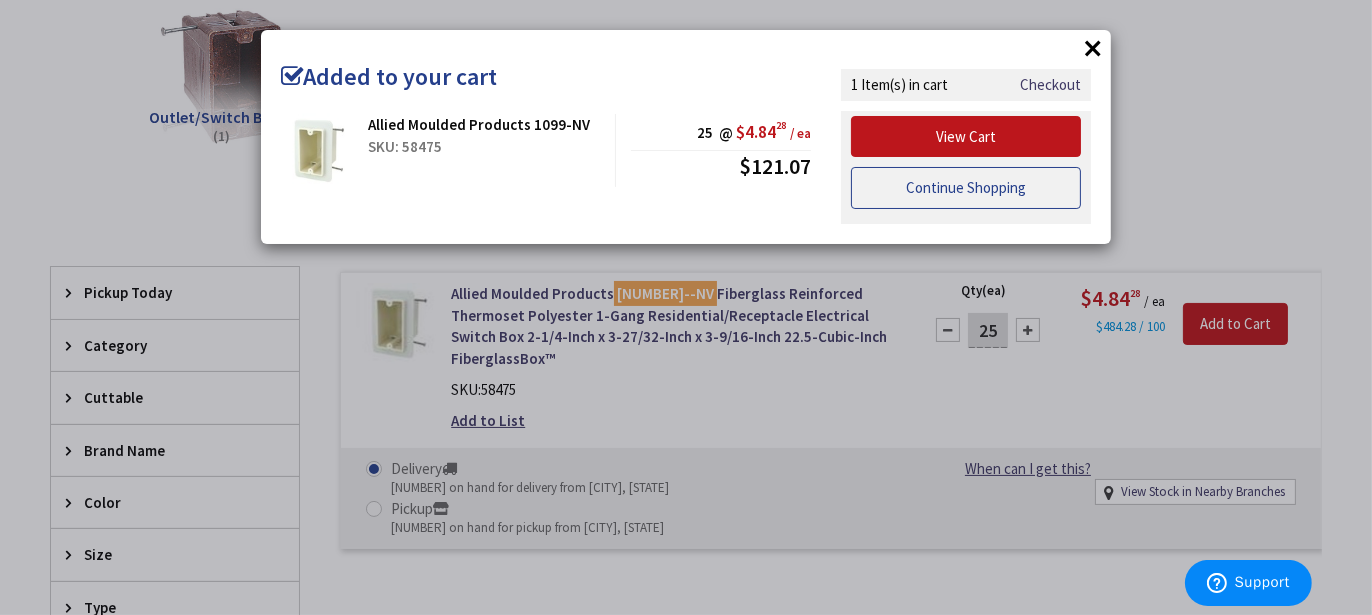 click on "Continue Shopping" at bounding box center [966, 188] 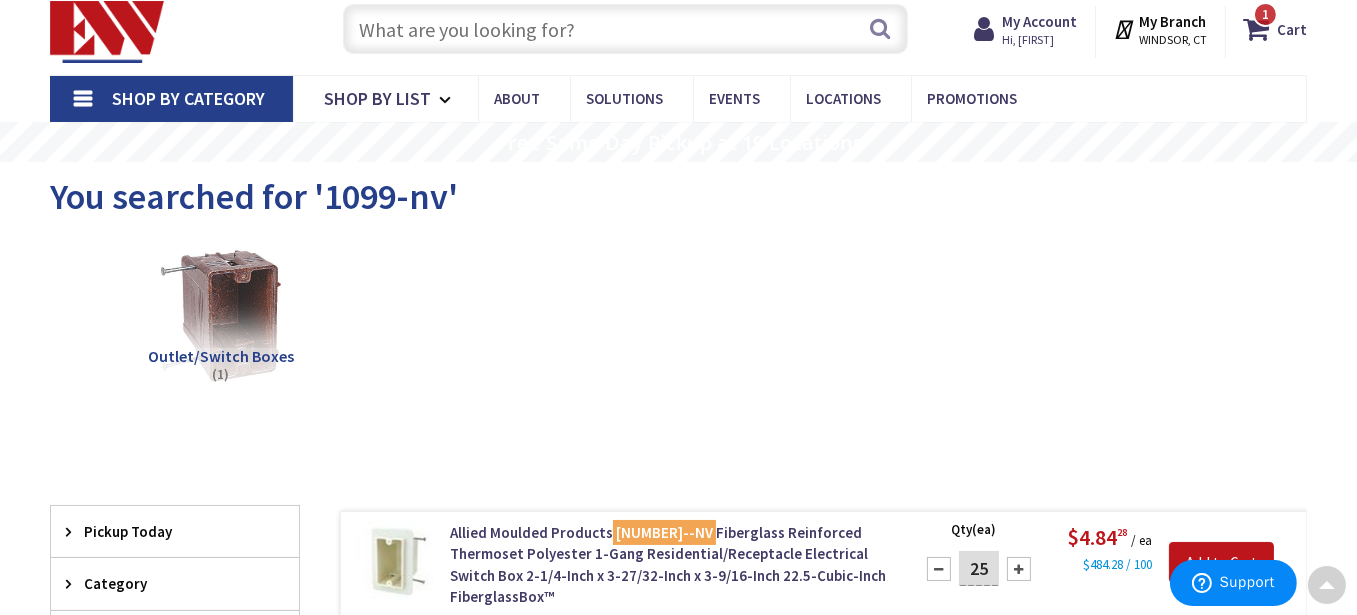 scroll, scrollTop: 0, scrollLeft: 0, axis: both 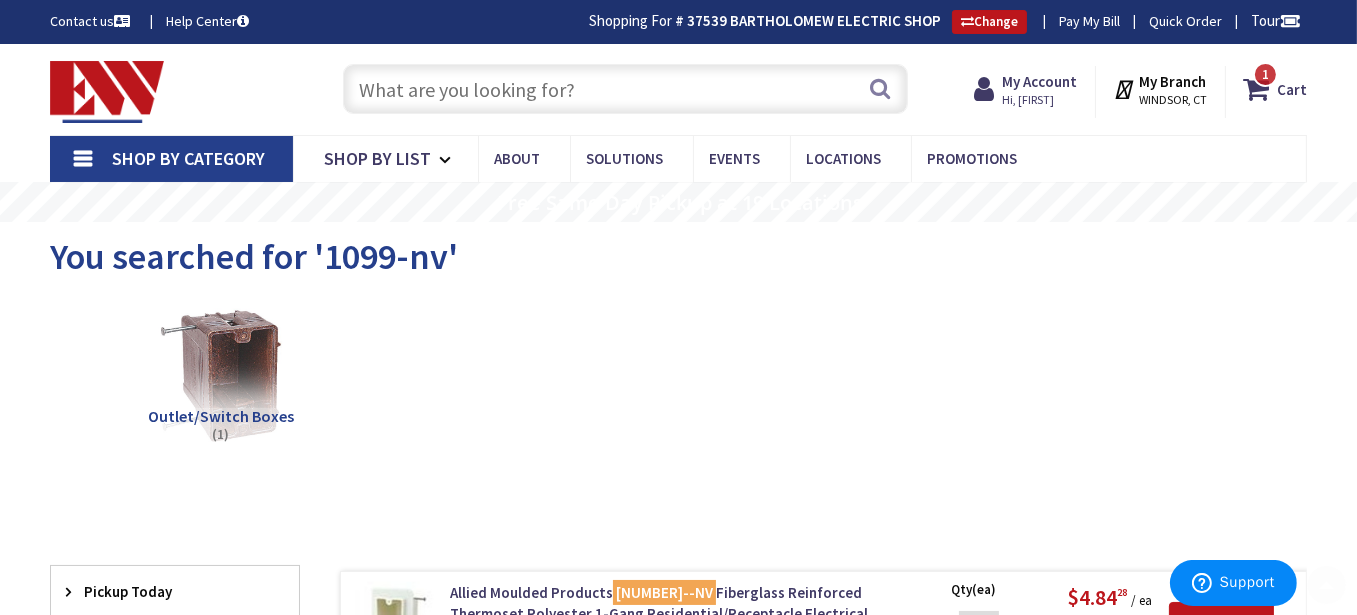 click at bounding box center (625, 89) 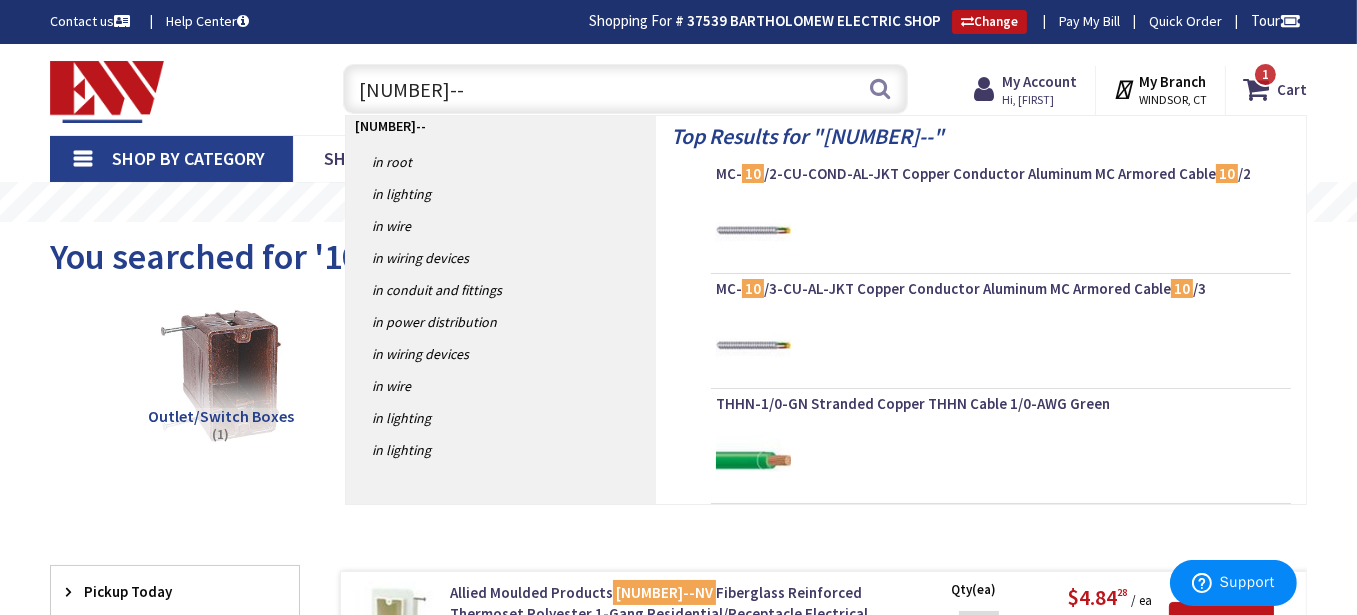 type on "10---n" 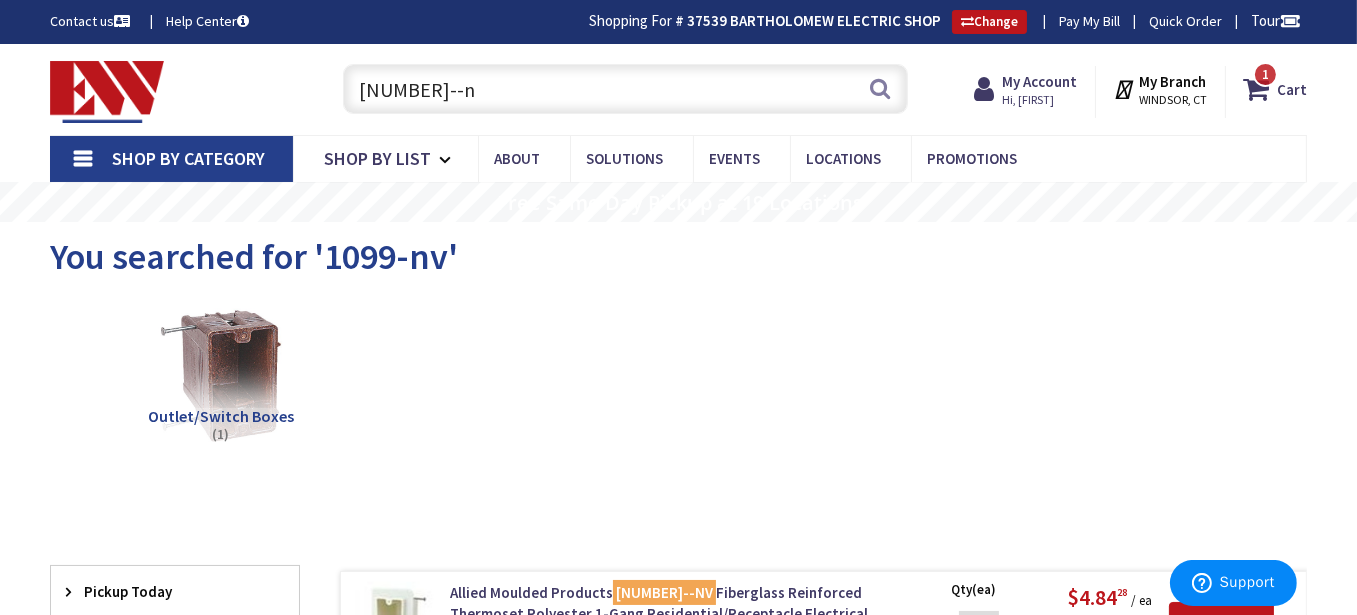 drag, startPoint x: 432, startPoint y: 89, endPoint x: 286, endPoint y: 96, distance: 146.16771 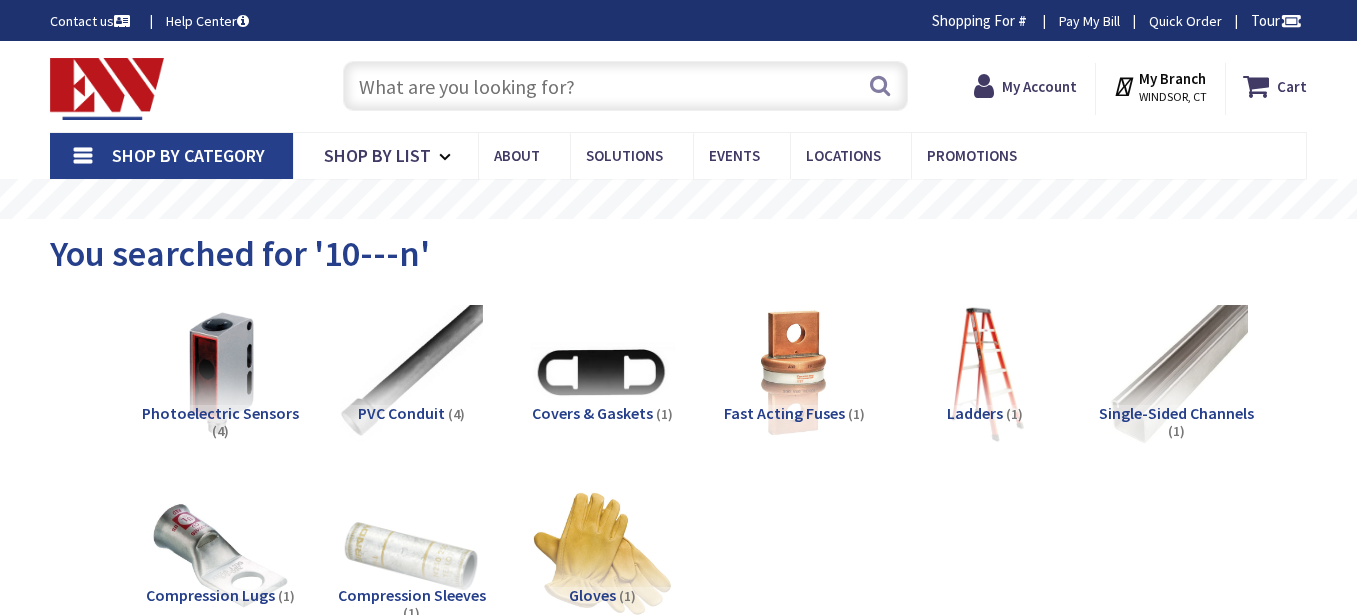 click at bounding box center [625, 86] 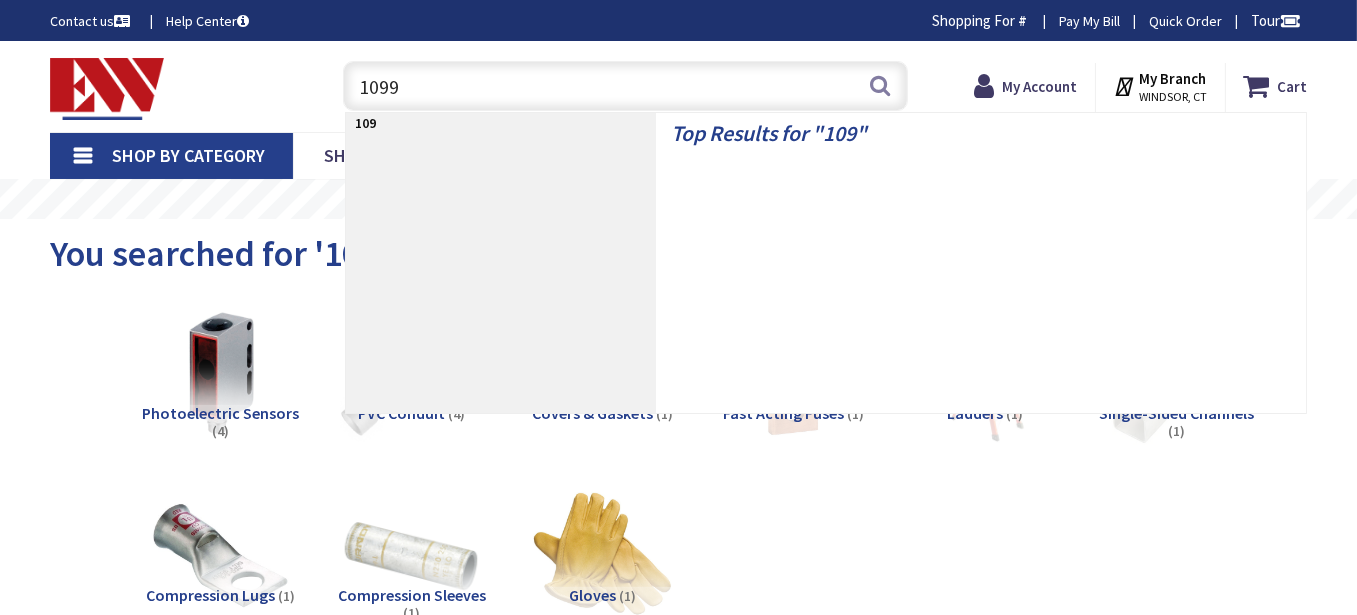 scroll, scrollTop: 0, scrollLeft: 0, axis: both 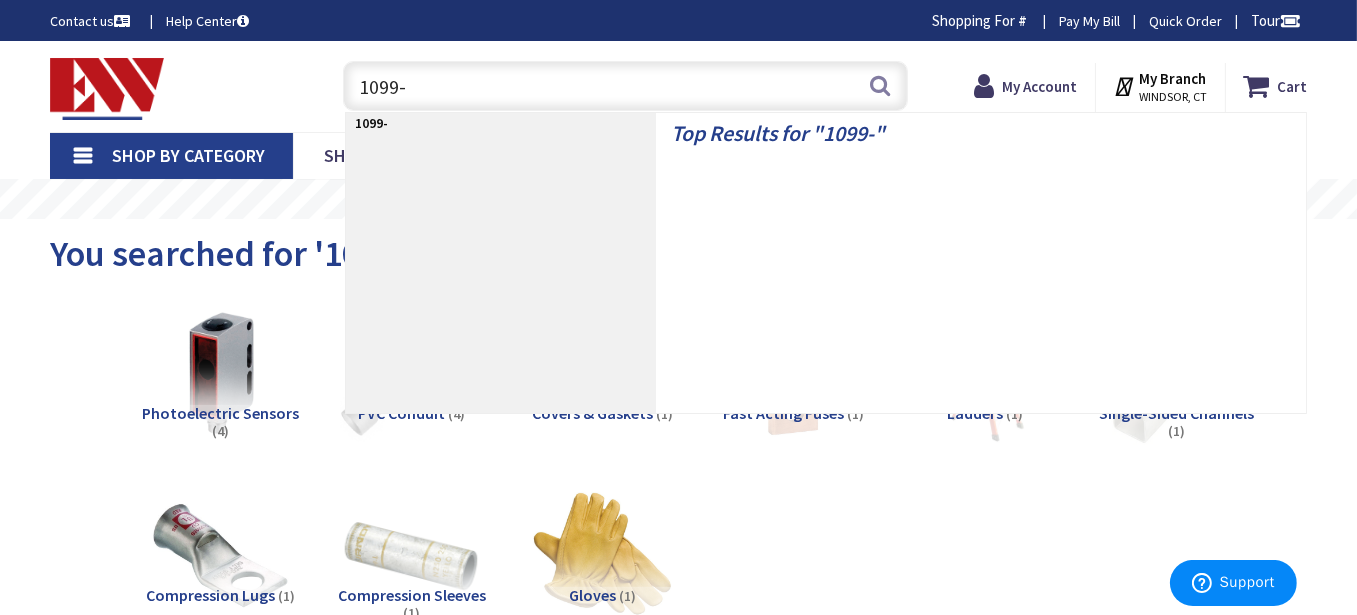 type on "1099-n" 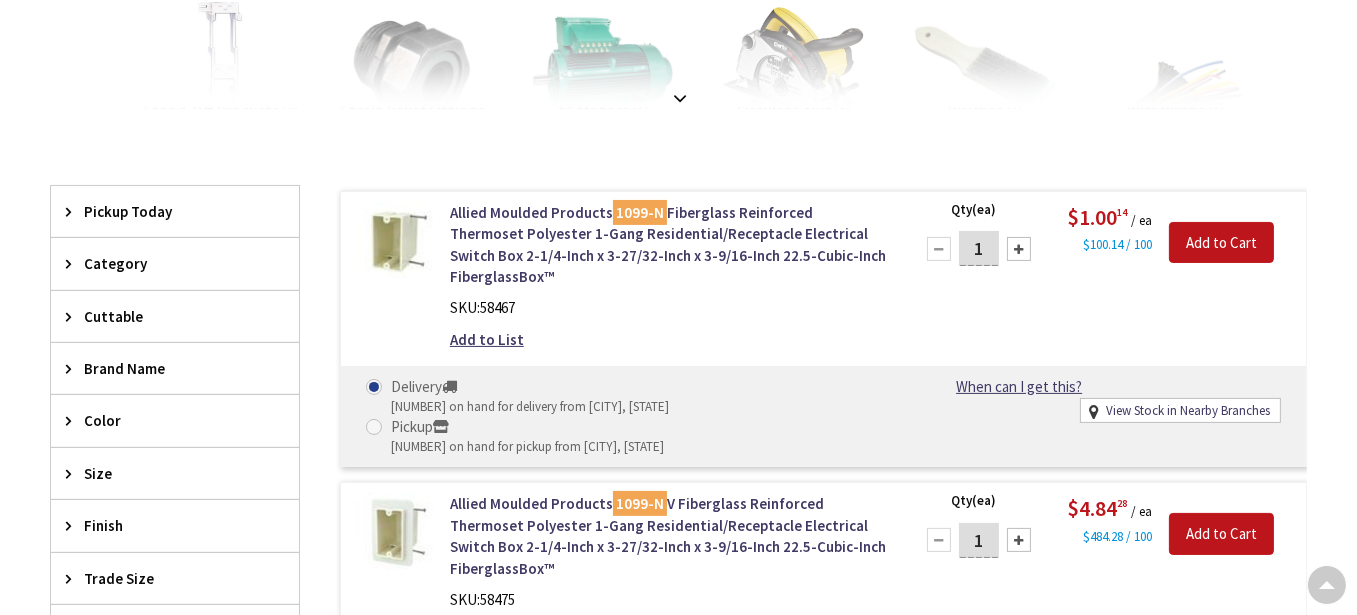 scroll, scrollTop: 485, scrollLeft: 0, axis: vertical 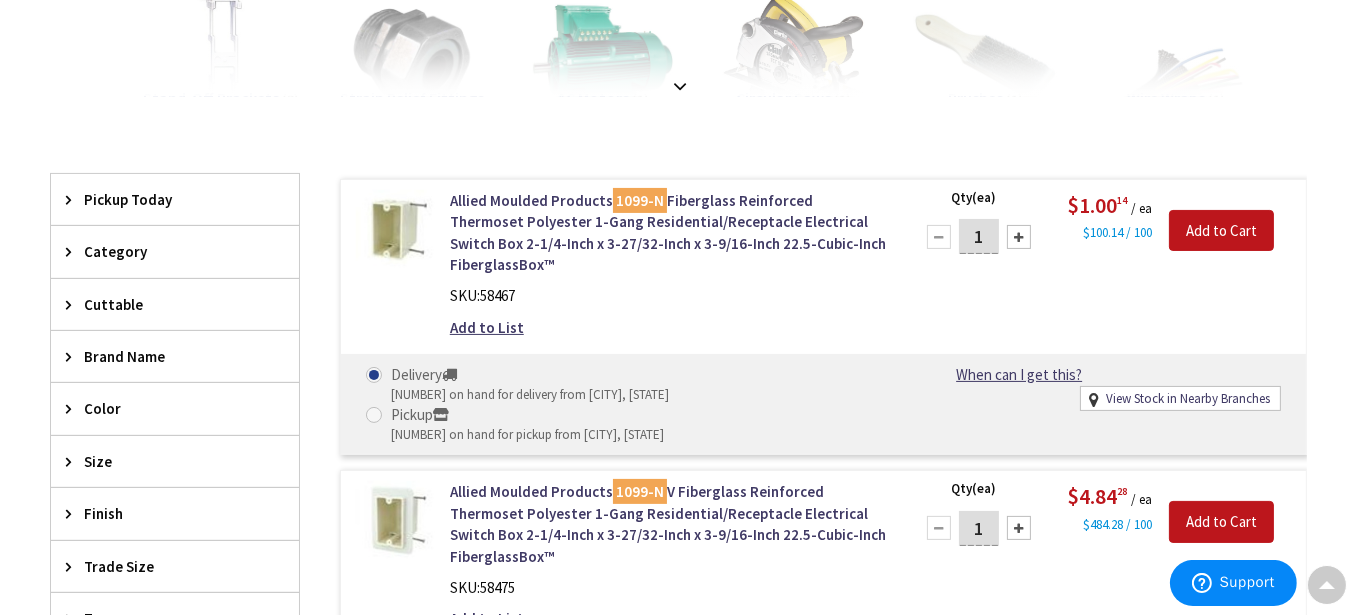 drag, startPoint x: 982, startPoint y: 233, endPoint x: 964, endPoint y: 234, distance: 18.027756 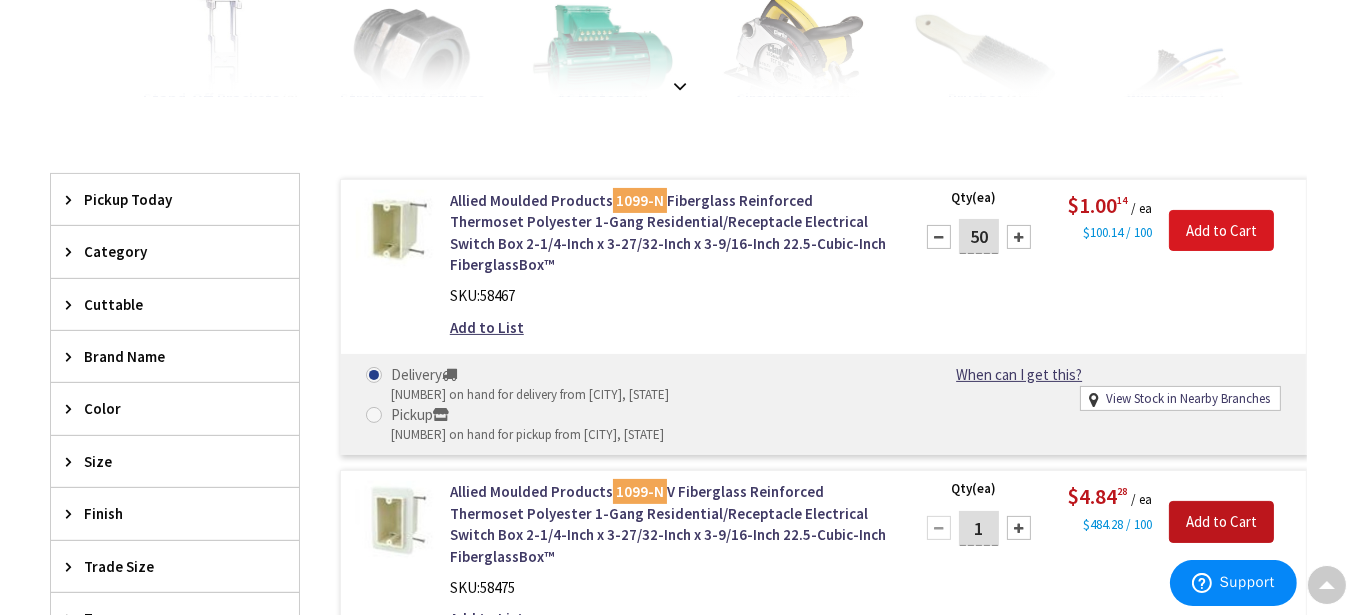 type on "50" 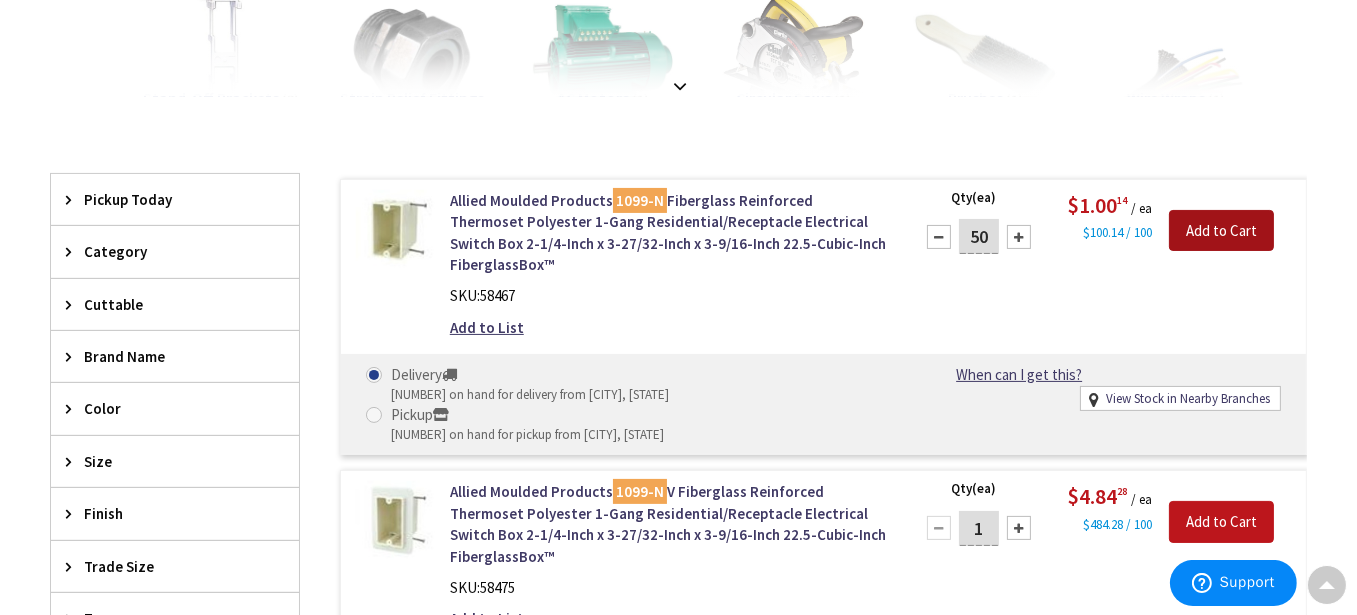 click on "Add to Cart" at bounding box center [1221, 231] 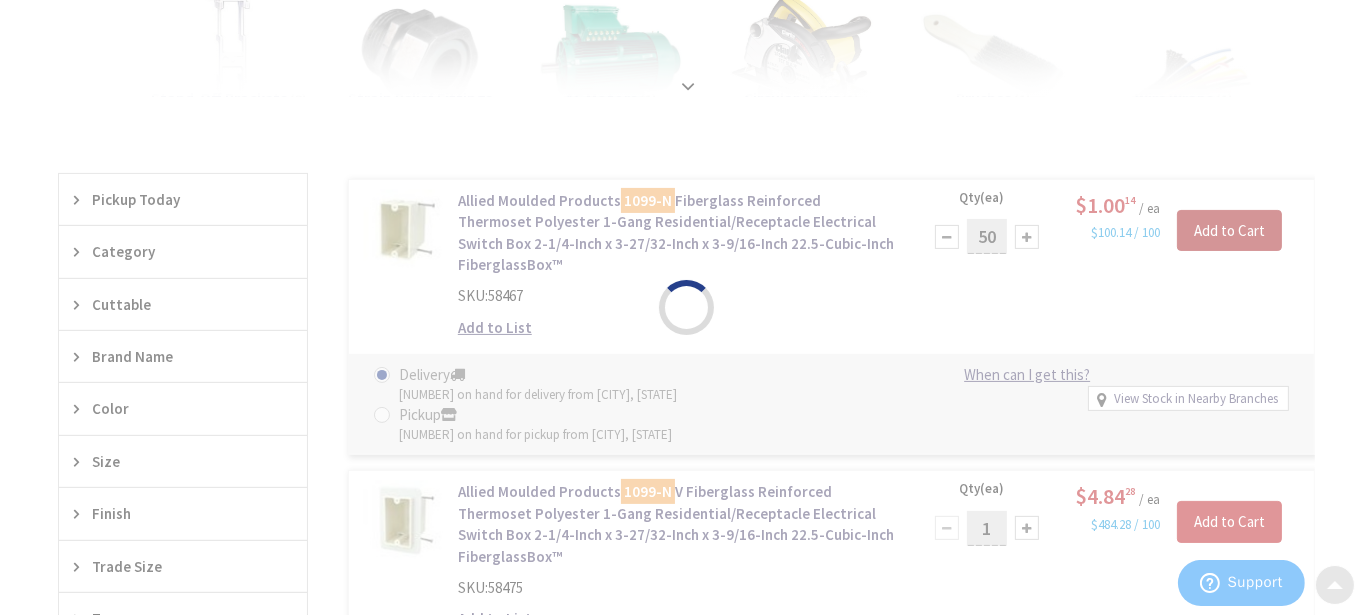 scroll, scrollTop: 502, scrollLeft: 0, axis: vertical 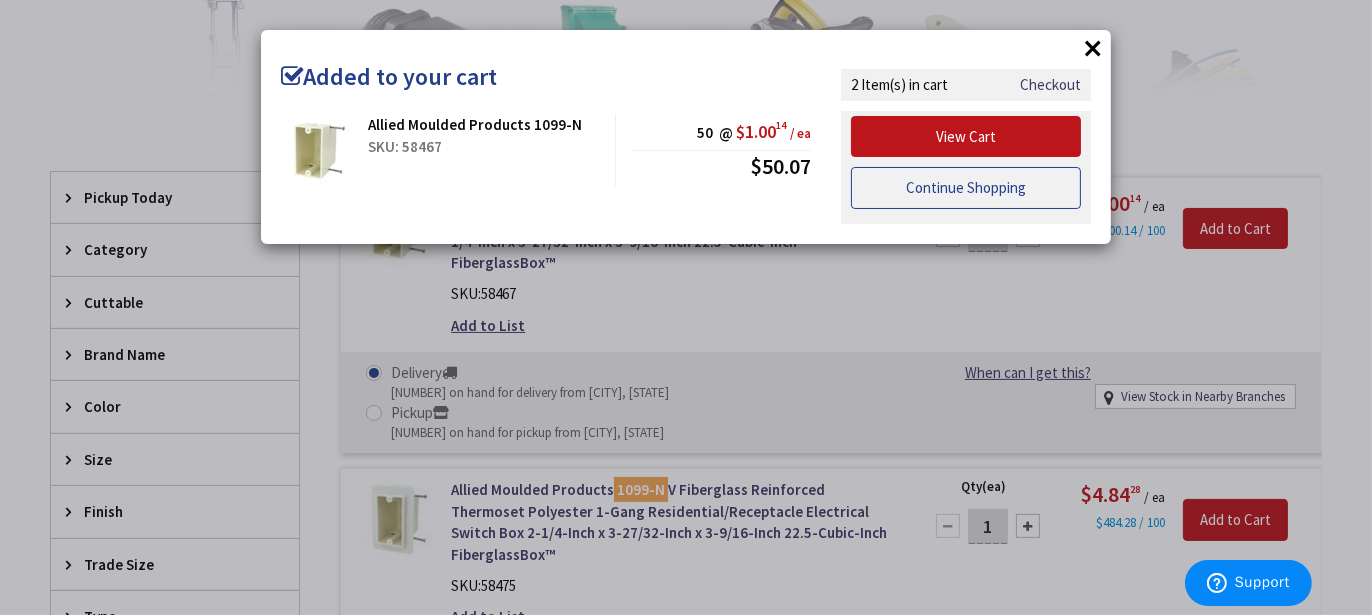 click on "Continue Shopping" at bounding box center [966, 188] 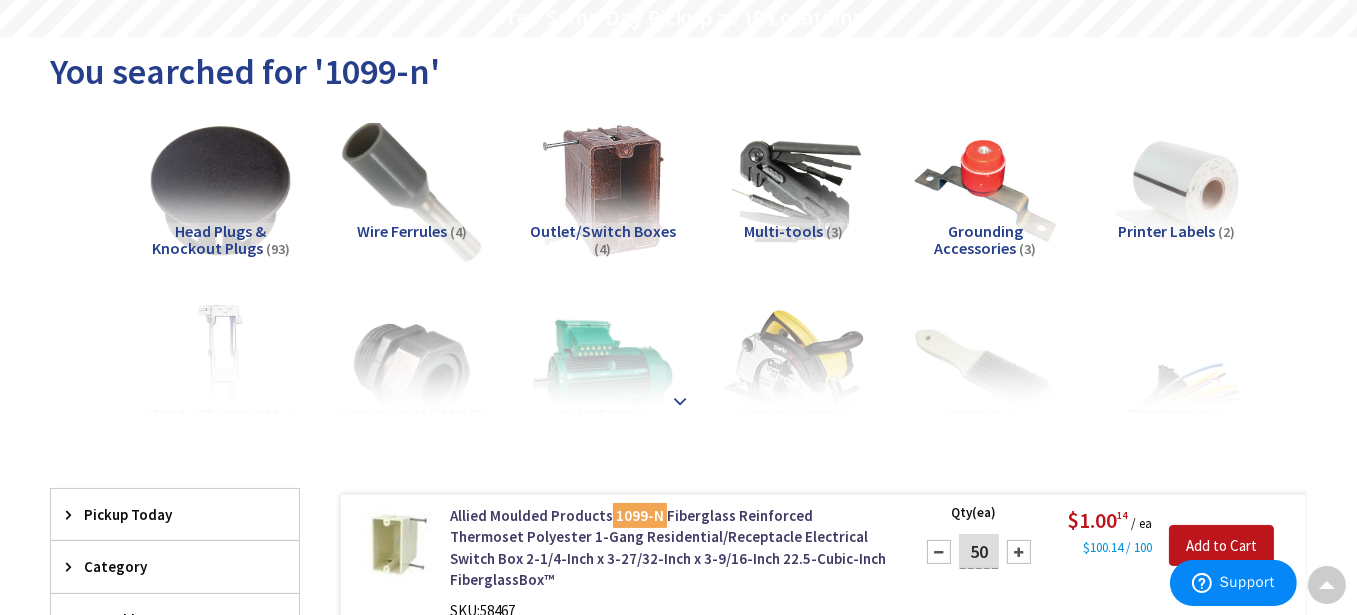 scroll, scrollTop: 0, scrollLeft: 0, axis: both 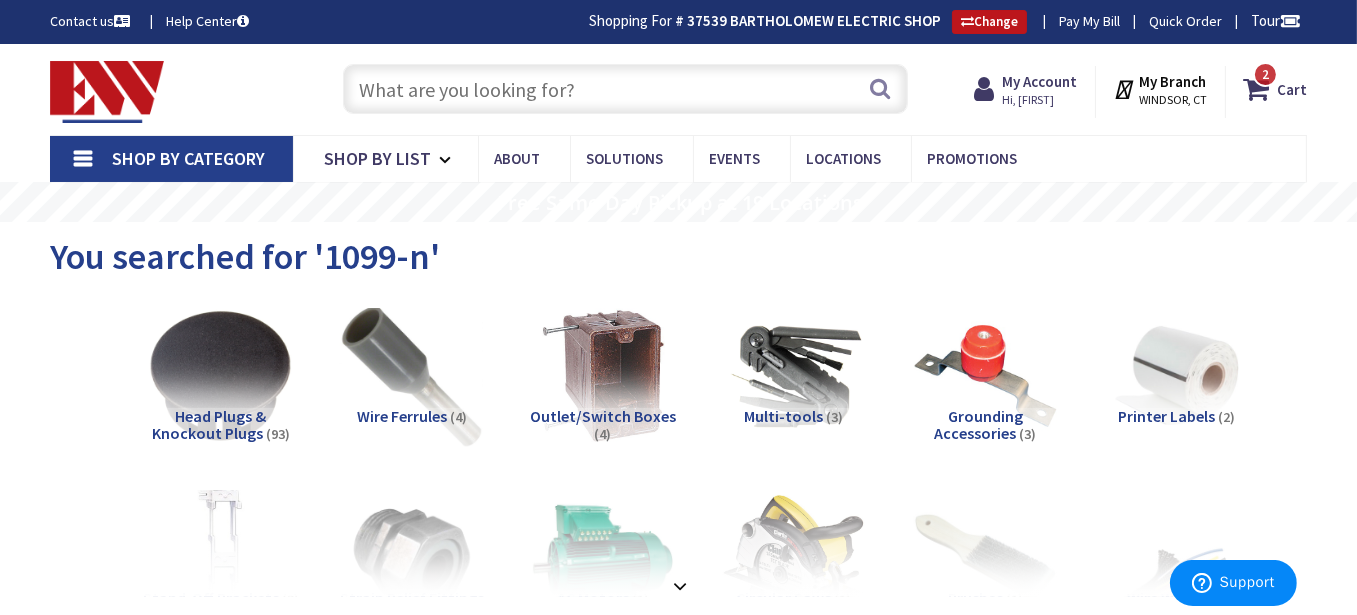 click at bounding box center (625, 89) 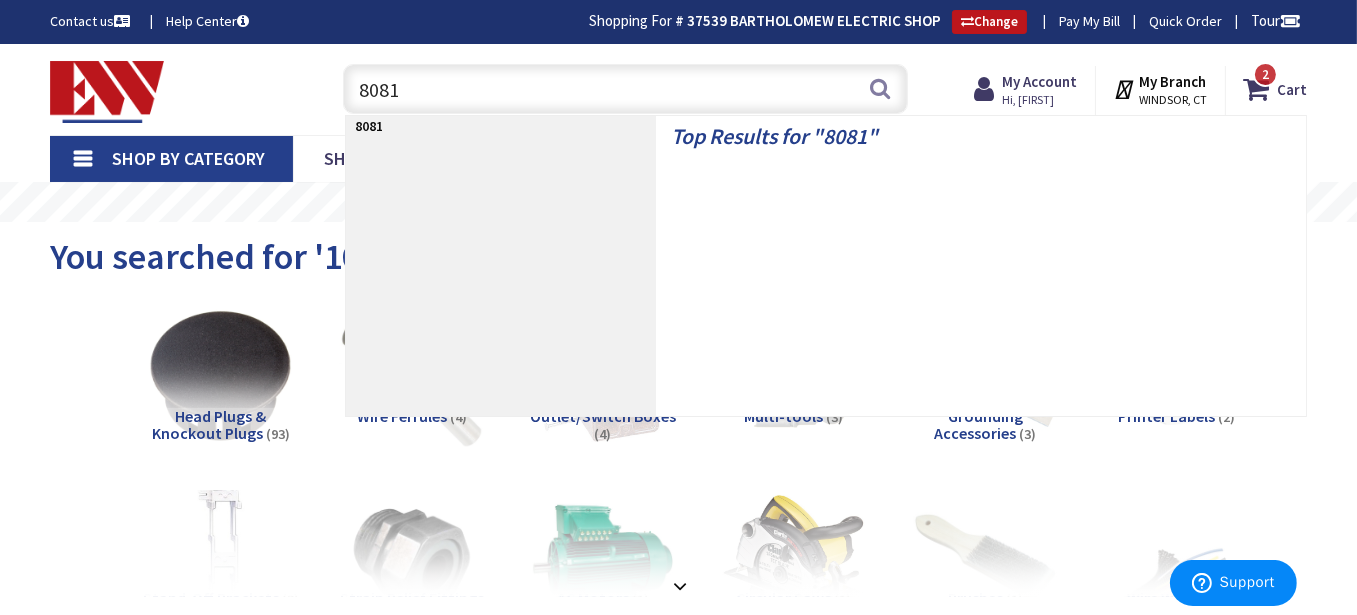 type on "8081f" 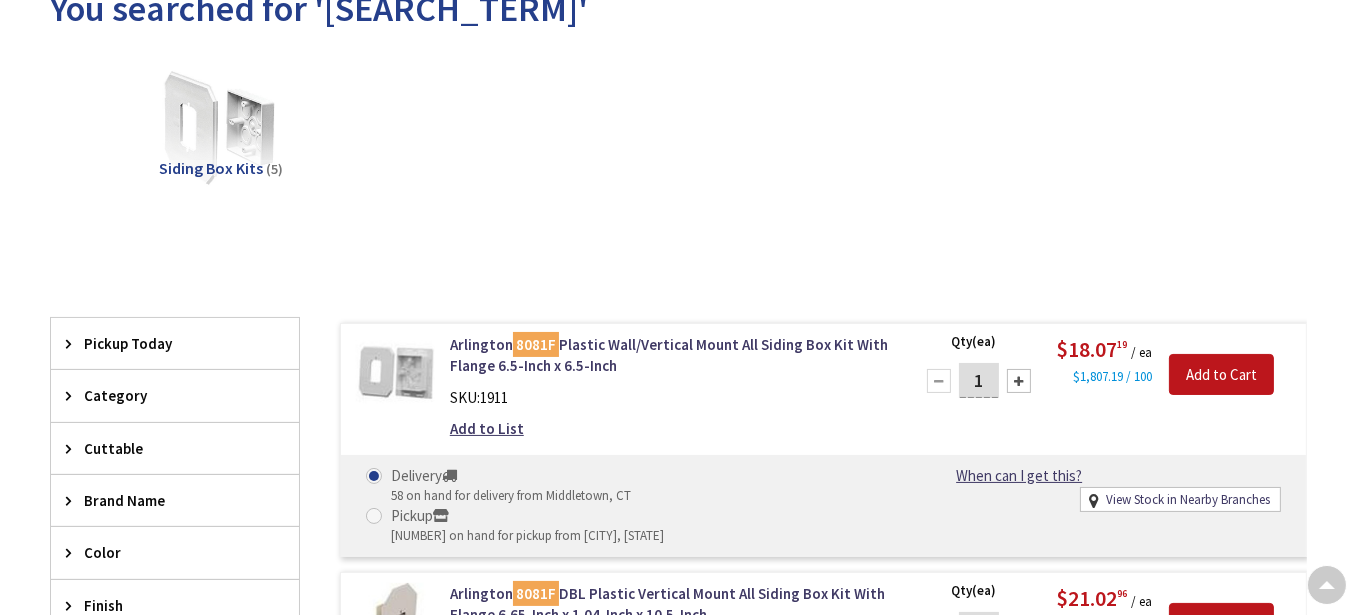scroll, scrollTop: 300, scrollLeft: 0, axis: vertical 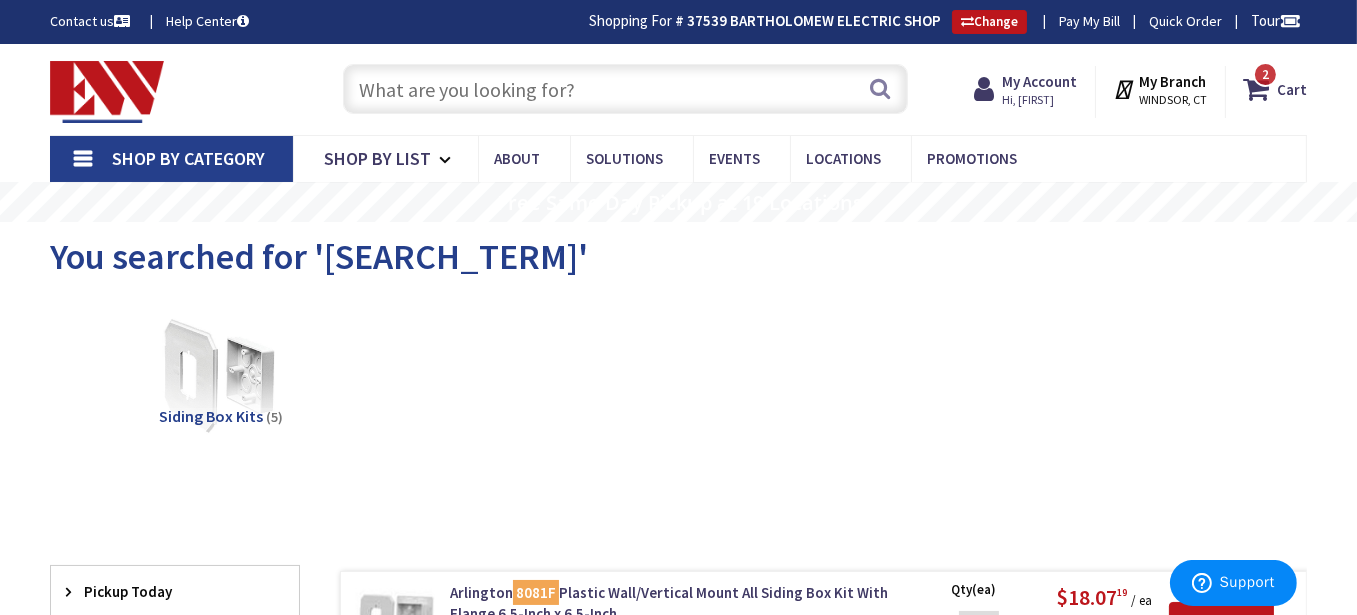 click at bounding box center (625, 89) 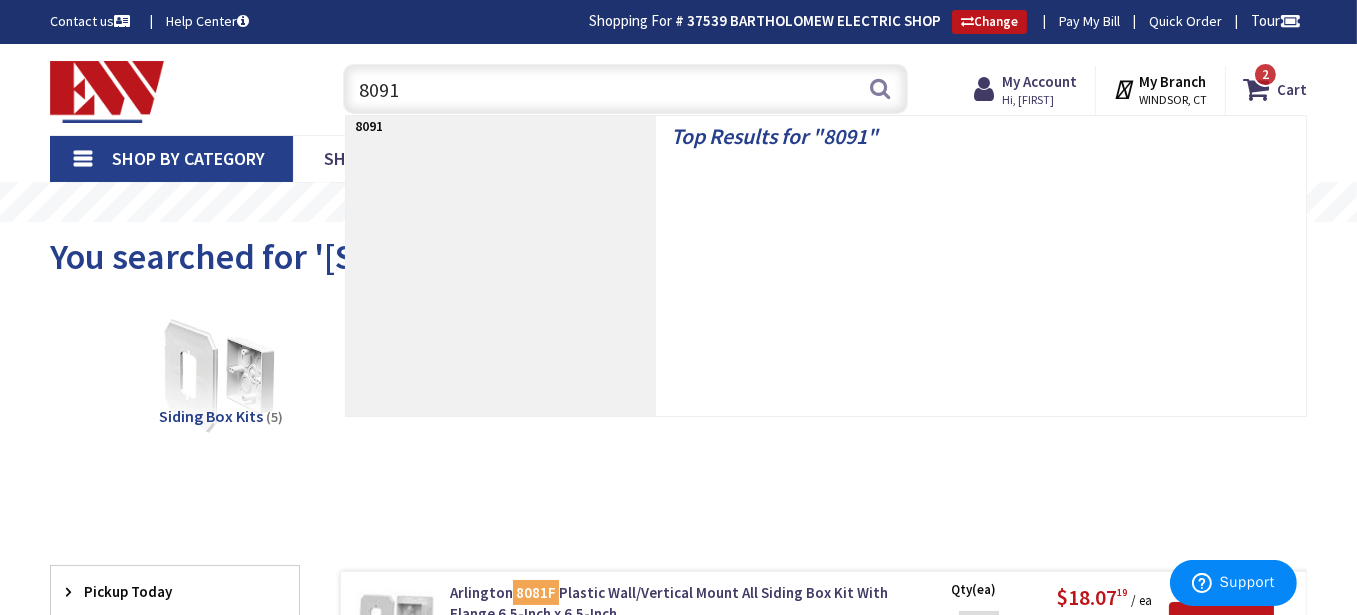type on "8091f" 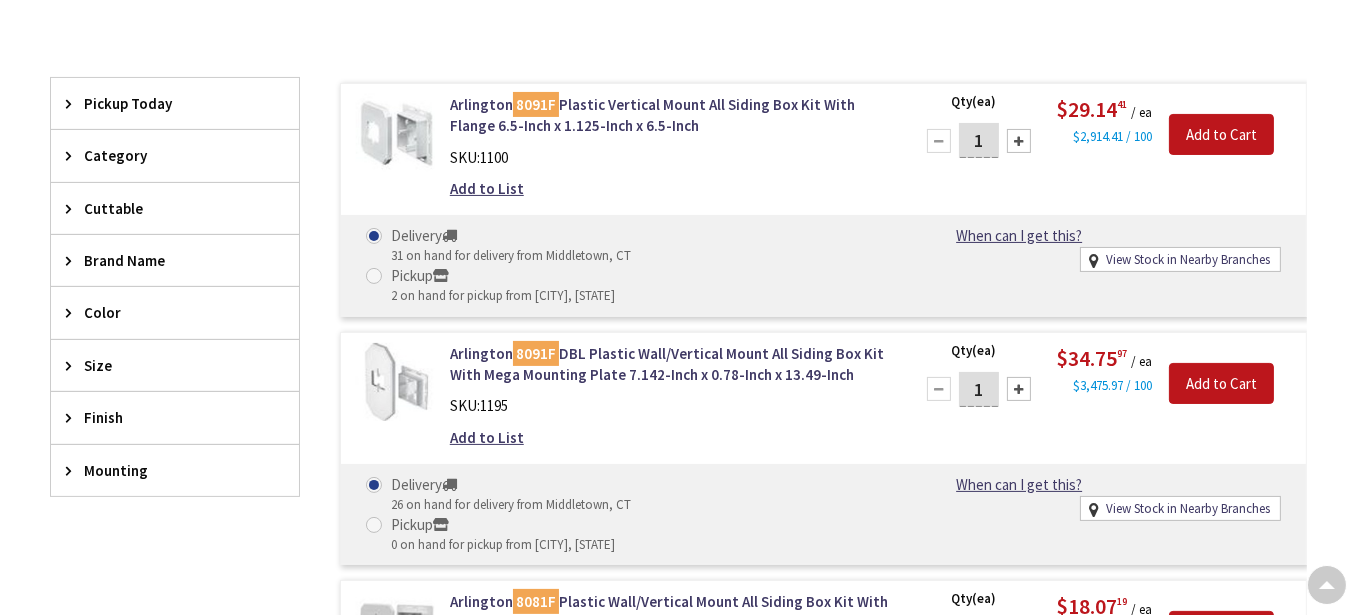 scroll, scrollTop: 485, scrollLeft: 0, axis: vertical 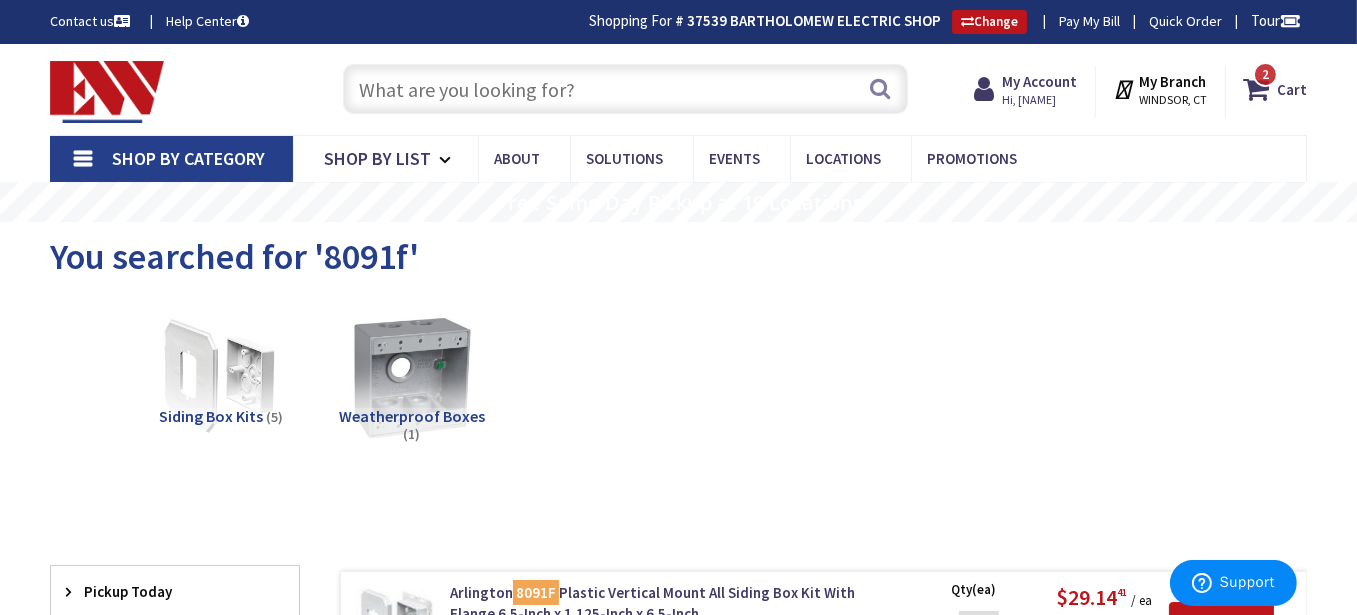 click at bounding box center (625, 89) 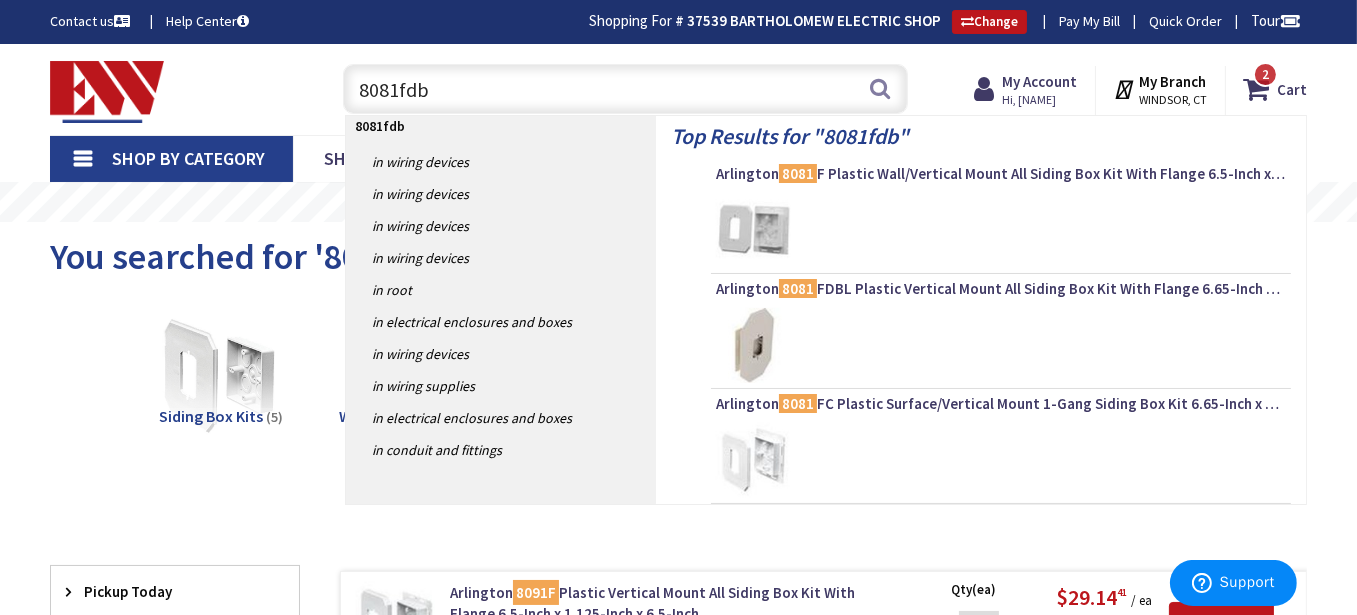 type on "8081fdbl" 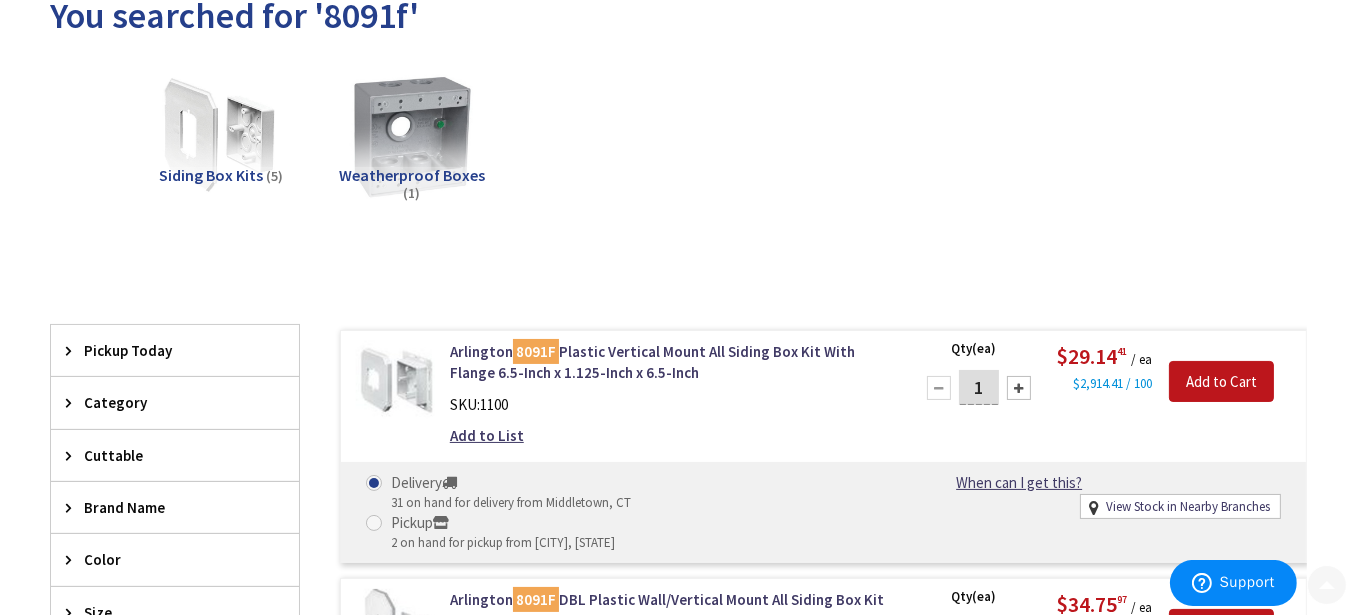 scroll, scrollTop: 300, scrollLeft: 0, axis: vertical 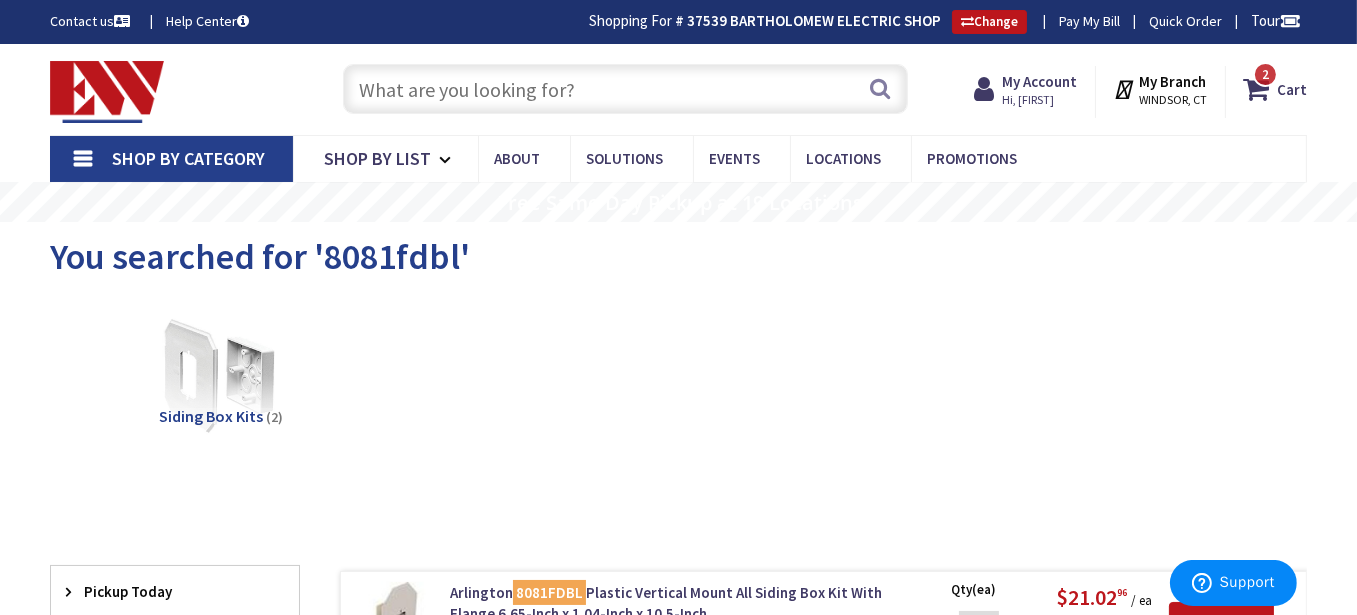 click at bounding box center (625, 89) 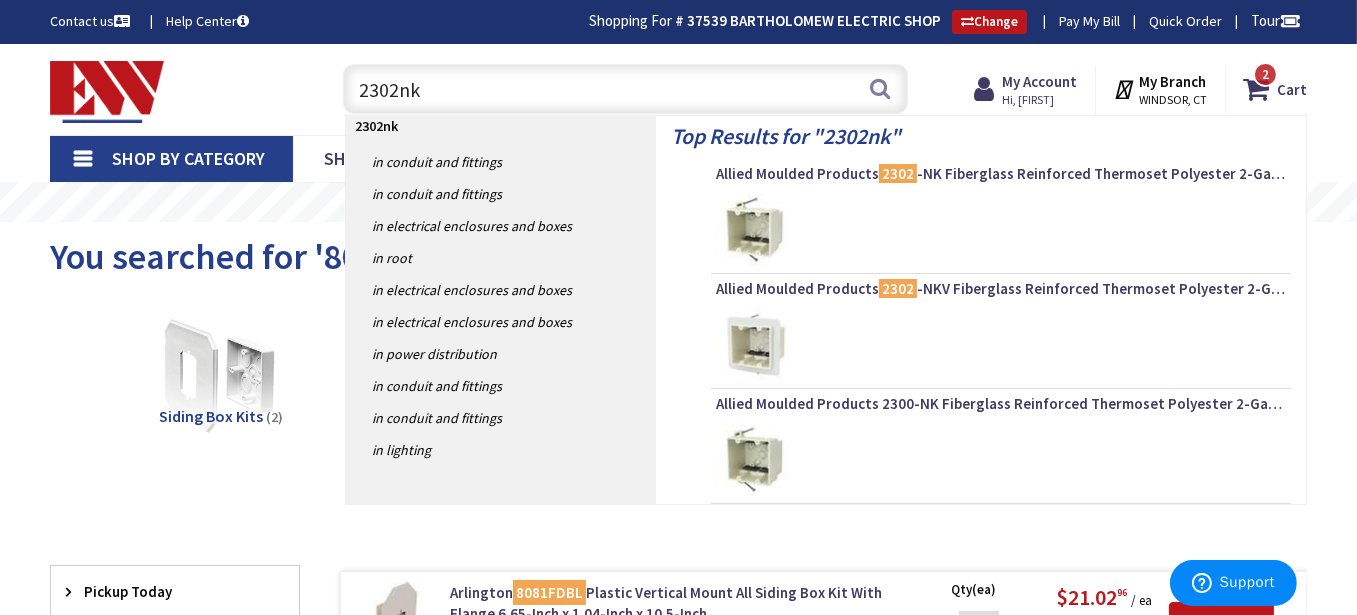 type on "2302nkv" 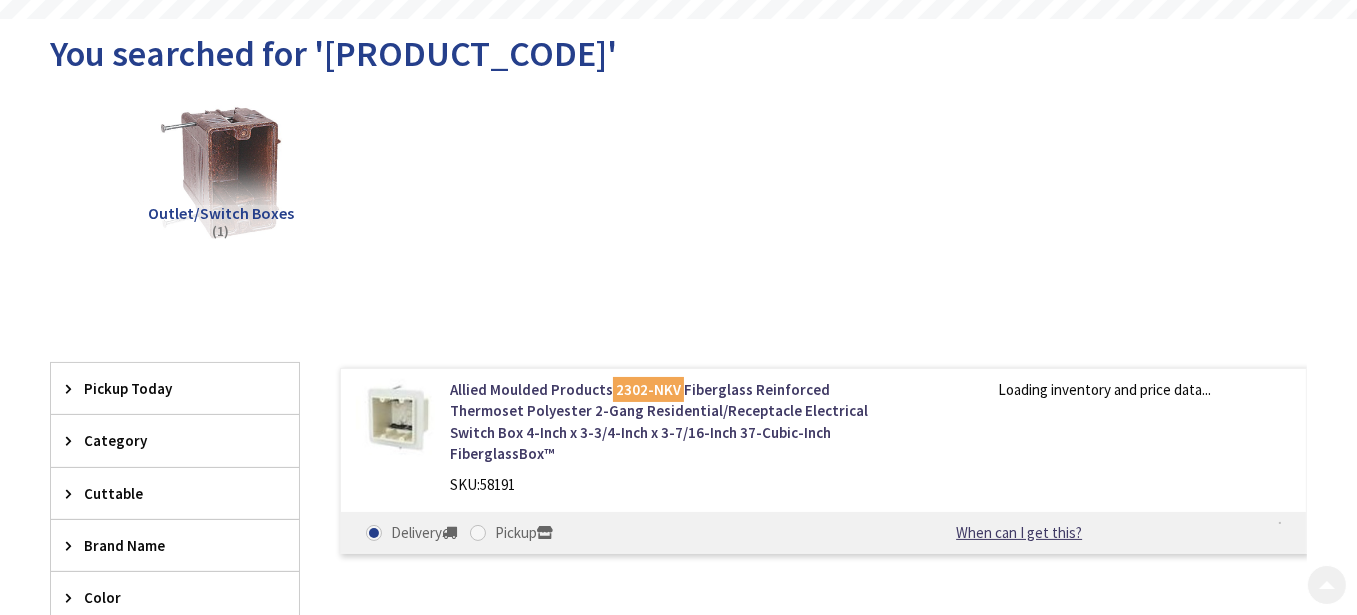 scroll, scrollTop: 200, scrollLeft: 0, axis: vertical 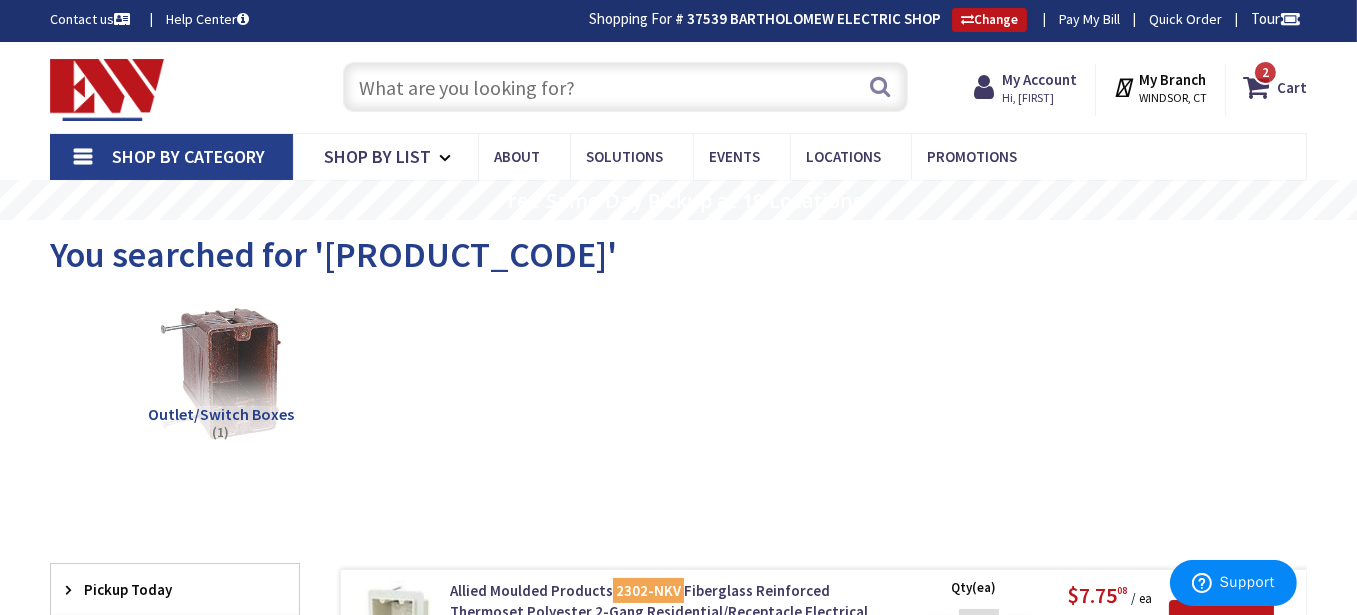 click at bounding box center [625, 87] 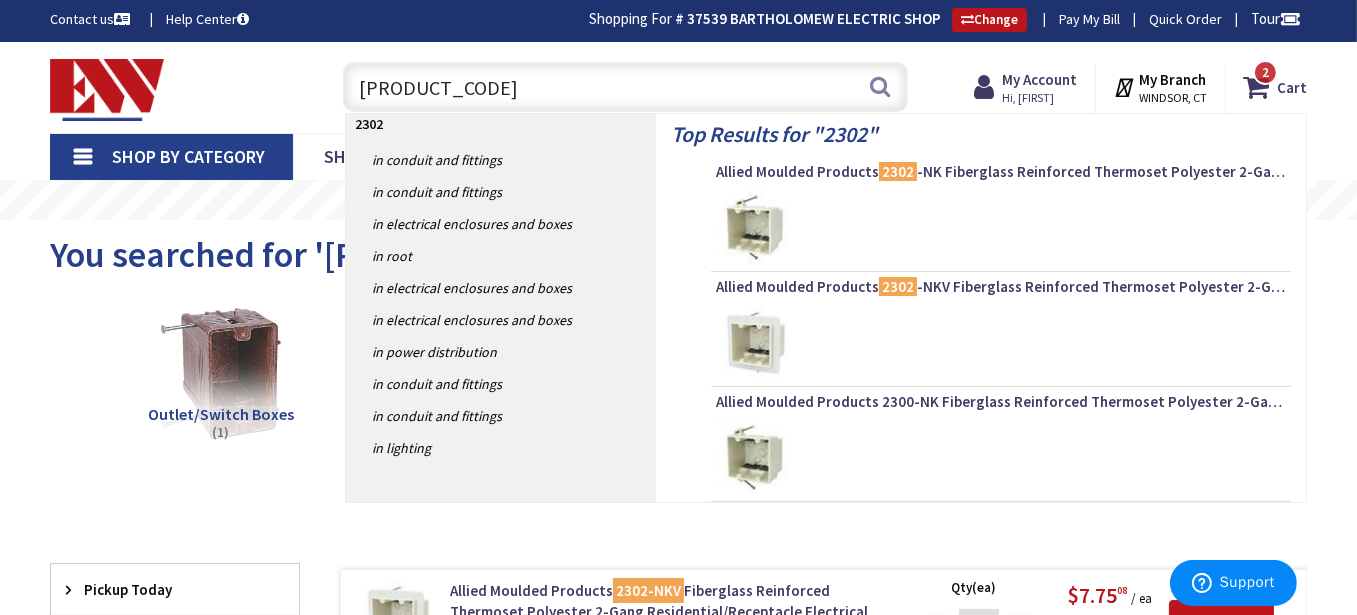 type on "2302-n" 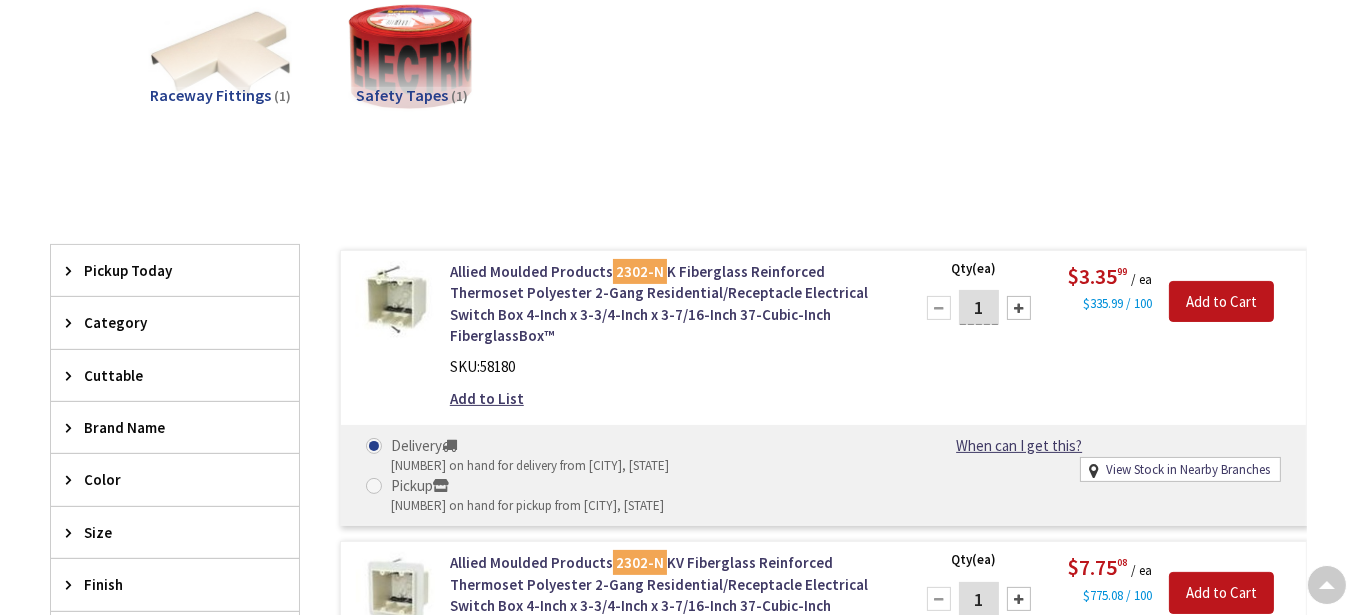 scroll, scrollTop: 500, scrollLeft: 0, axis: vertical 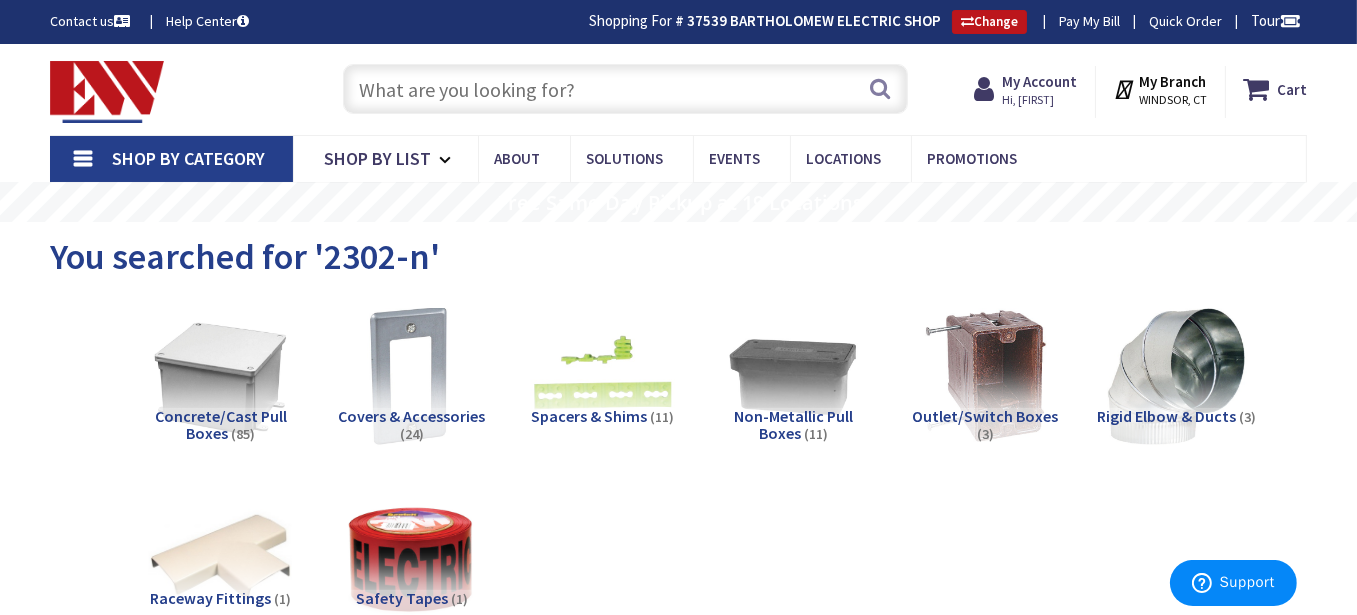 click at bounding box center (625, 89) 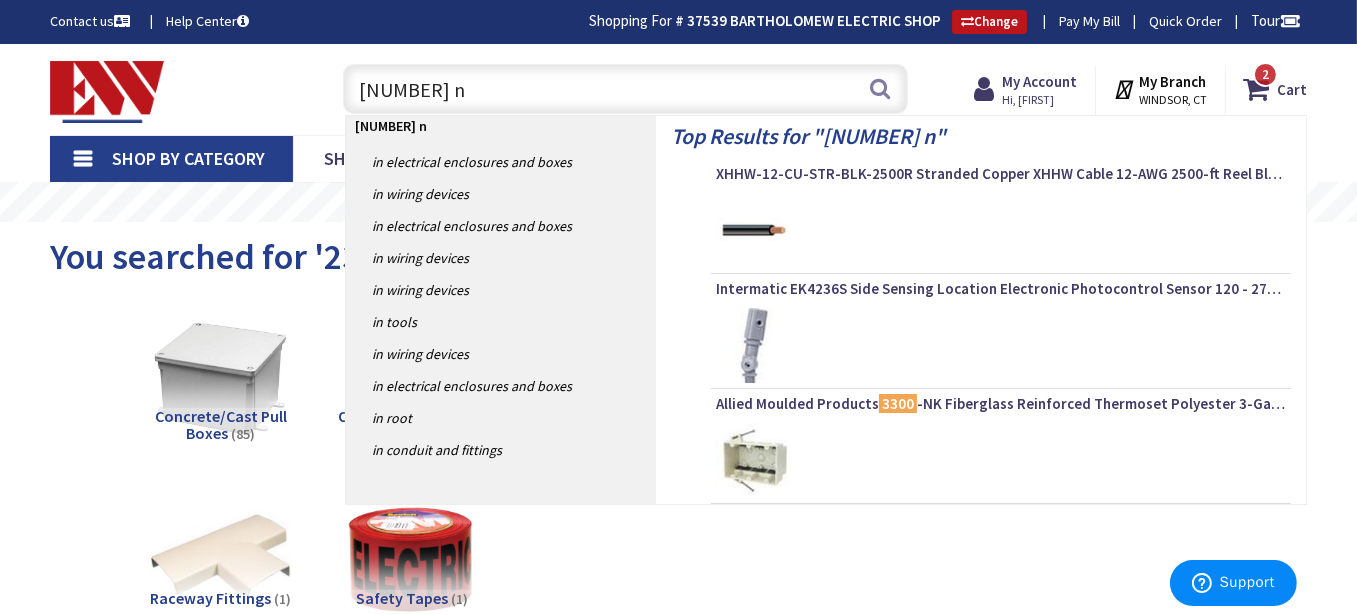 type on "3302 nk" 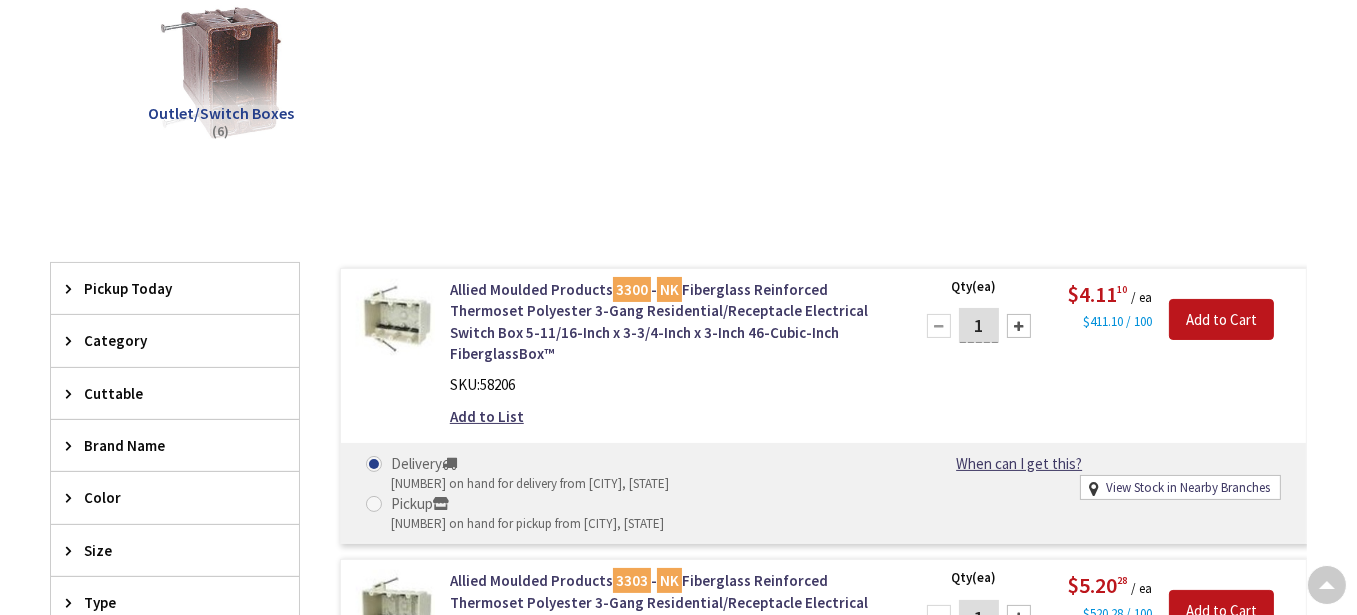 scroll, scrollTop: 300, scrollLeft: 0, axis: vertical 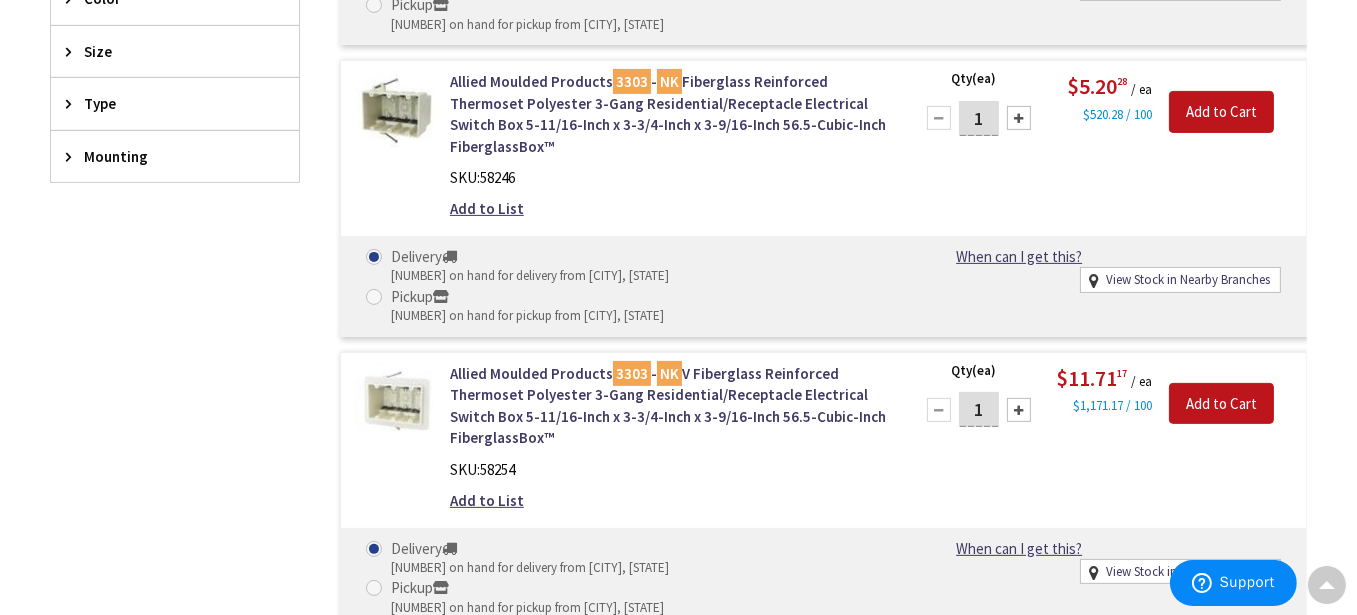 click at bounding box center (1019, 410) 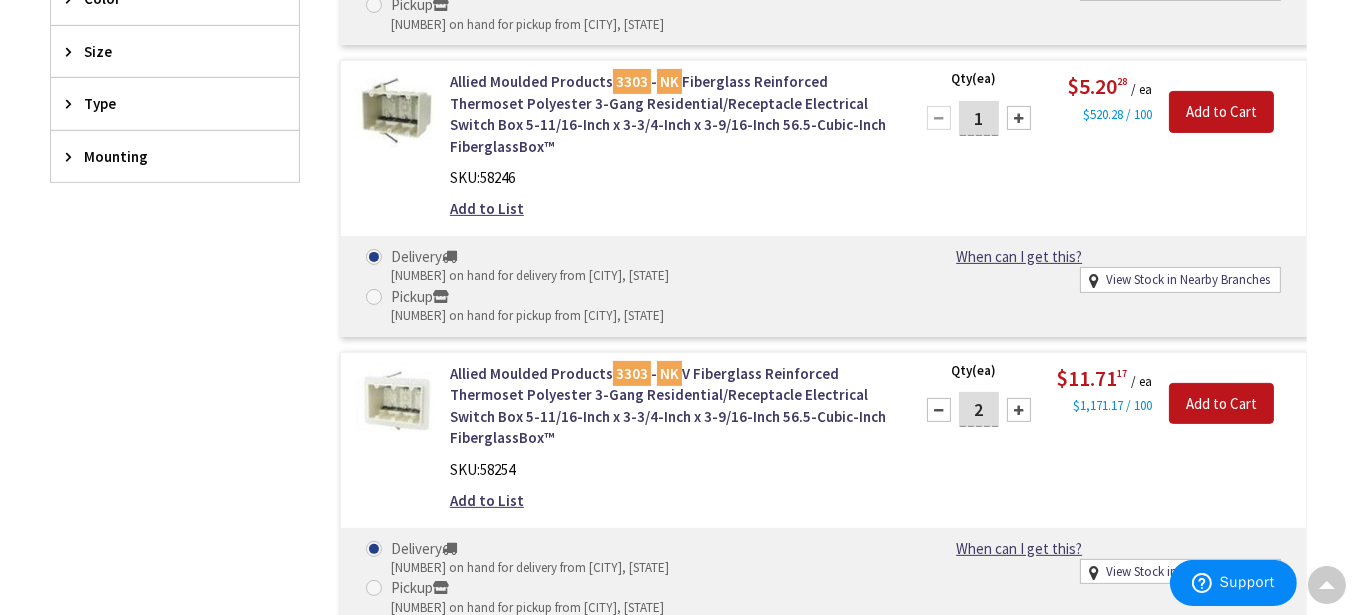 click at bounding box center [1019, 410] 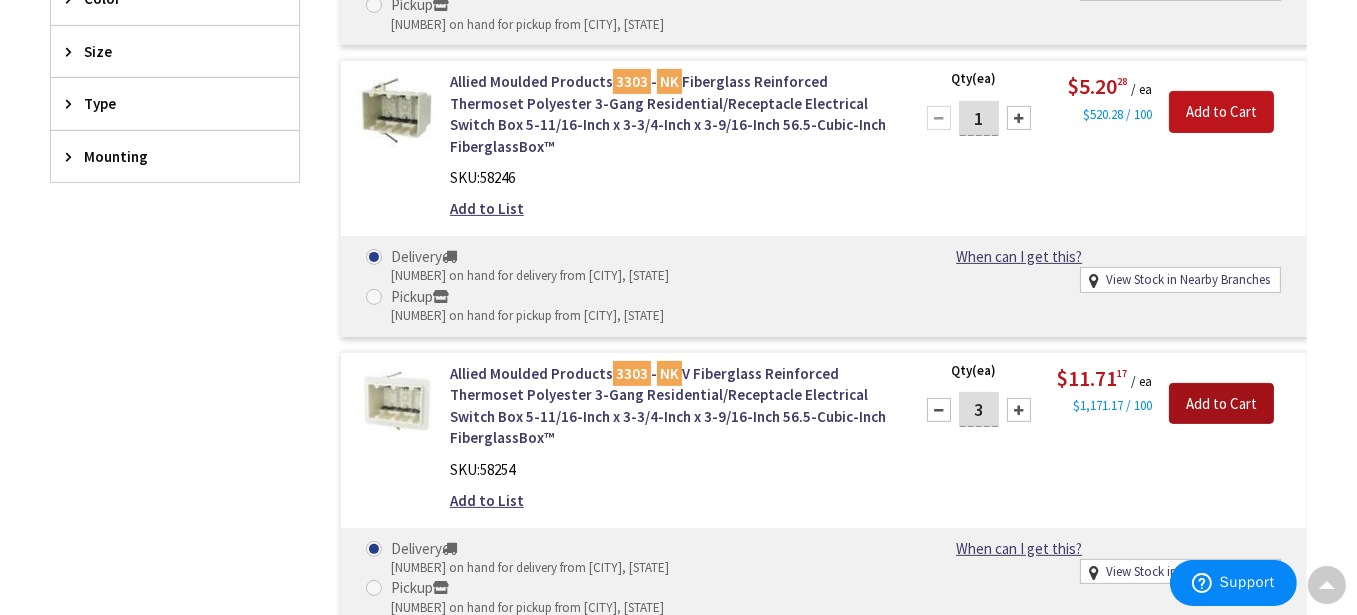 click on "Add to Cart" at bounding box center [1221, 404] 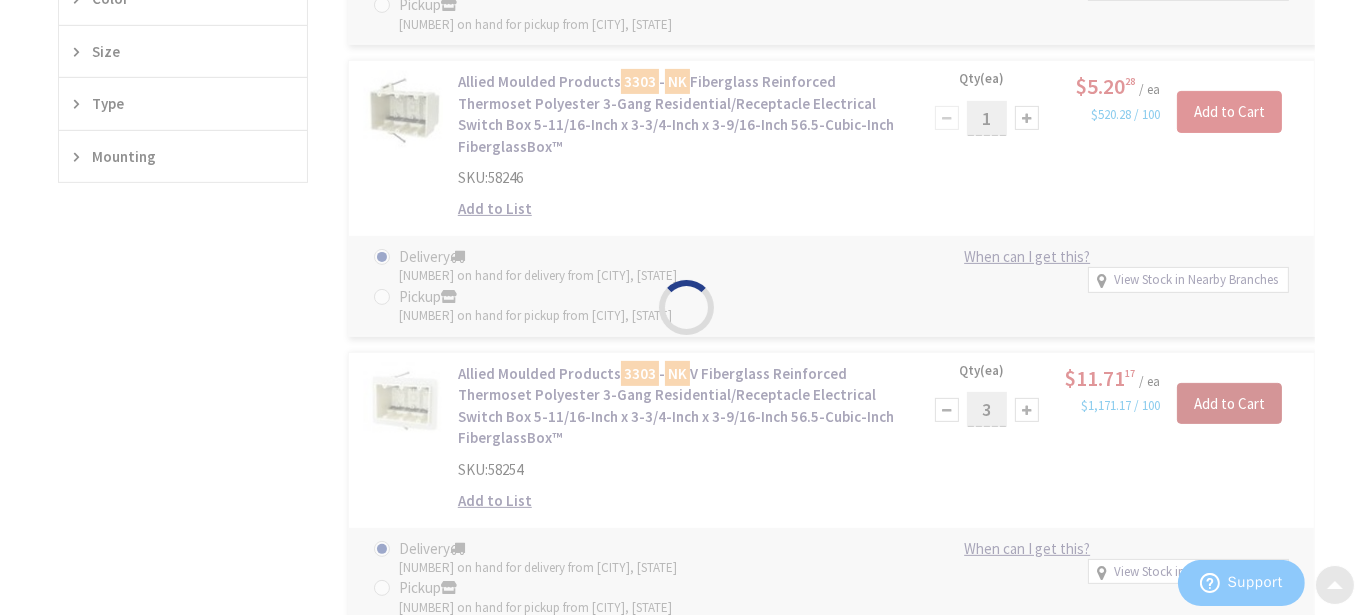 scroll, scrollTop: 805, scrollLeft: 0, axis: vertical 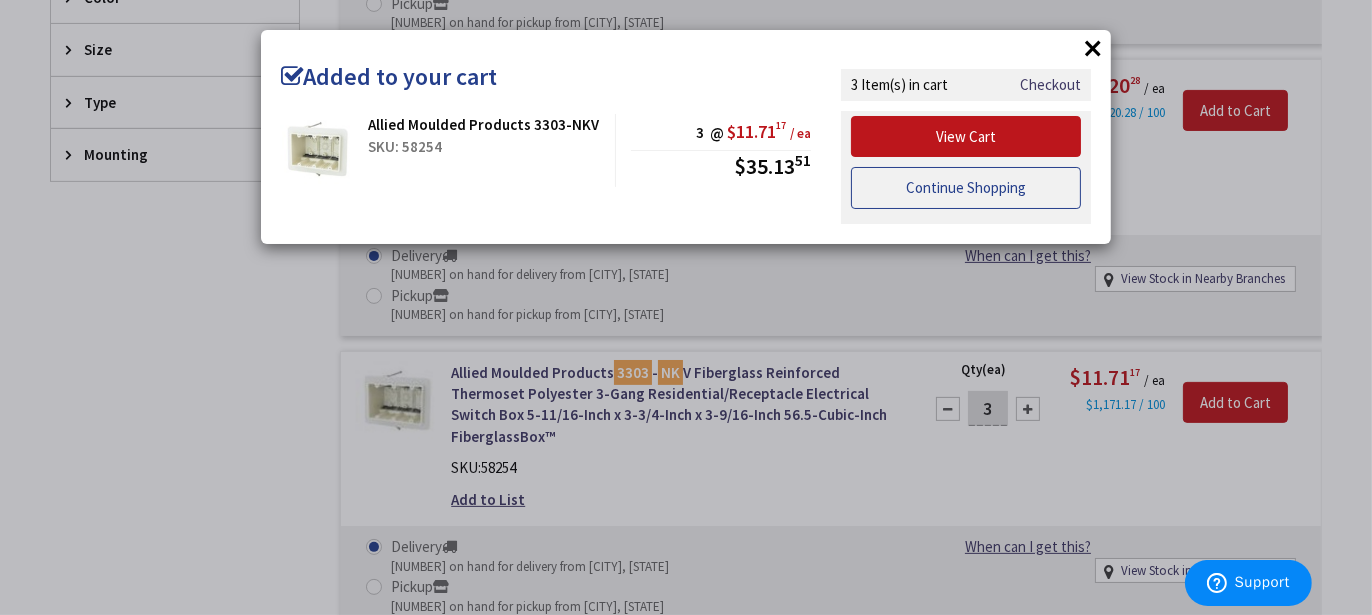 click on "Continue Shopping" at bounding box center [966, 188] 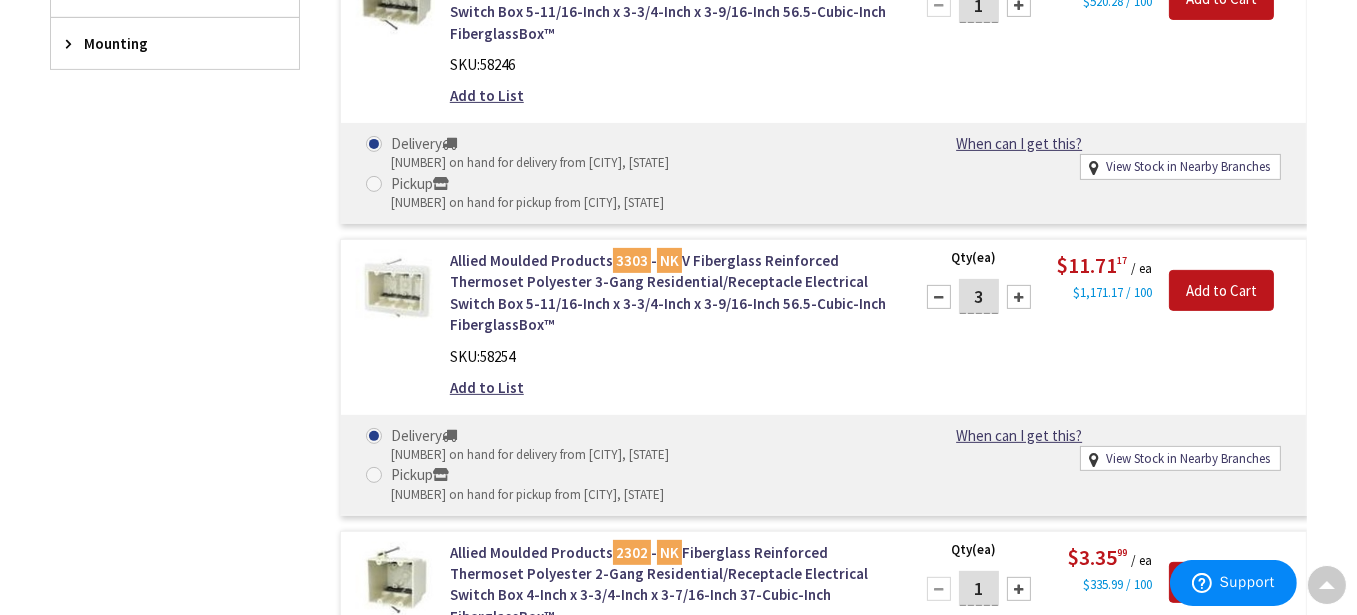 scroll, scrollTop: 1202, scrollLeft: 0, axis: vertical 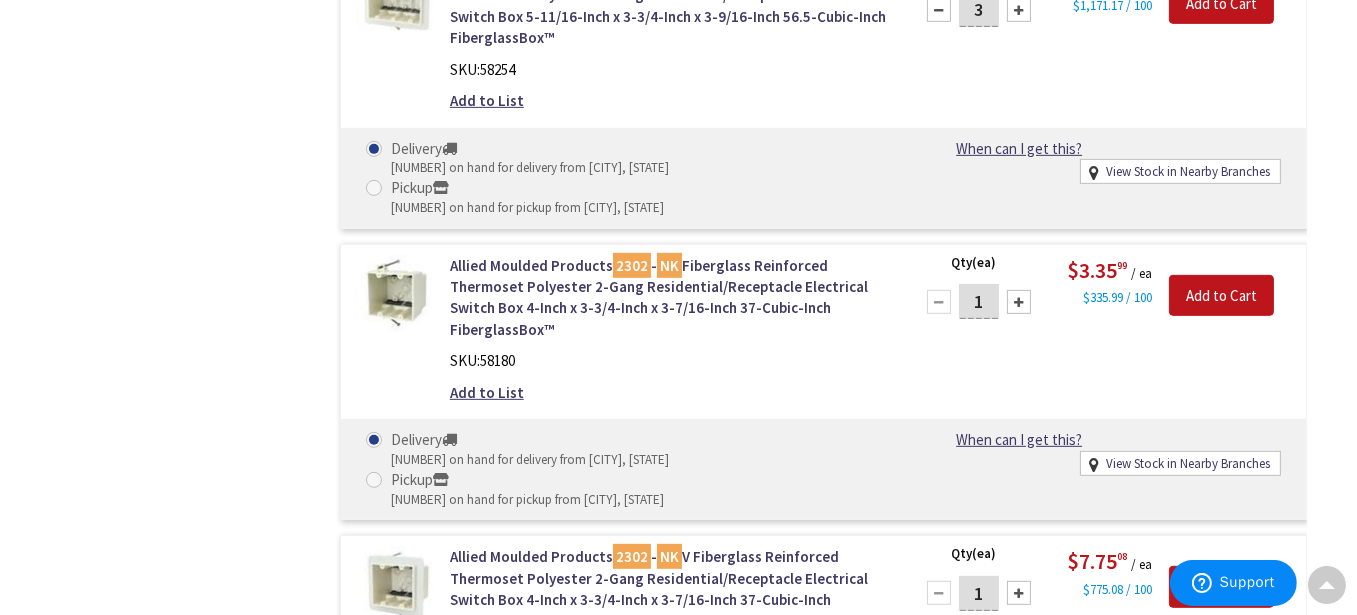 click on "1" at bounding box center (979, 301) 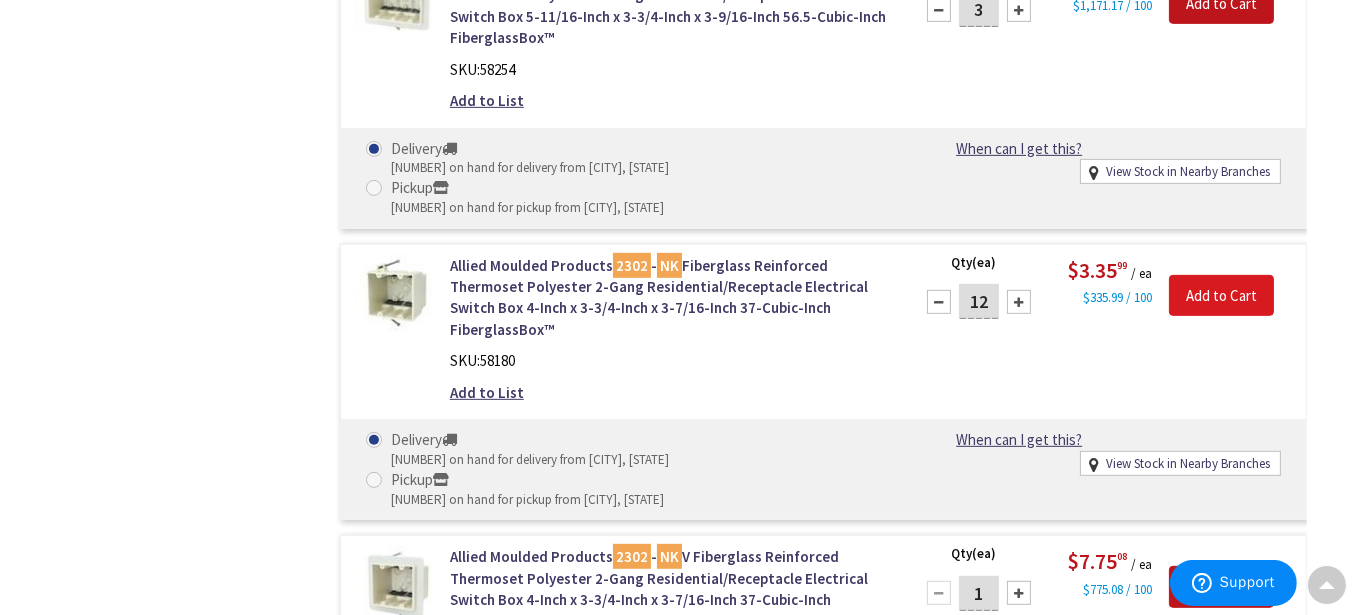 type on "12" 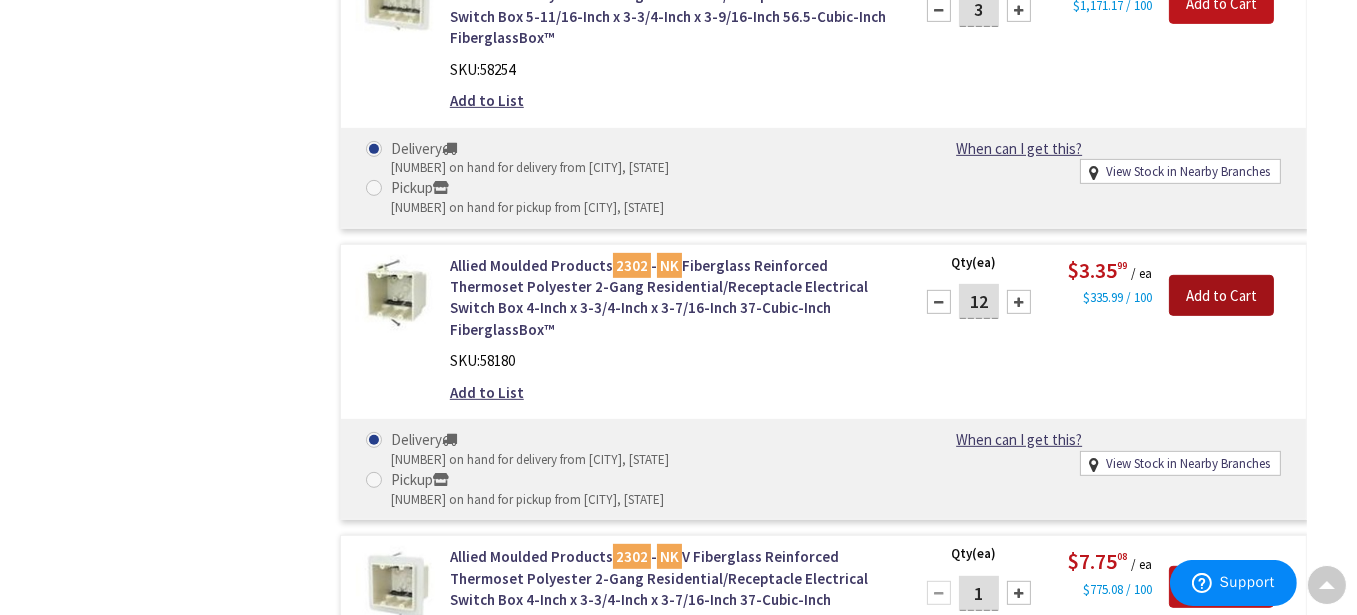 drag, startPoint x: 1237, startPoint y: 267, endPoint x: 1220, endPoint y: 281, distance: 22.022715 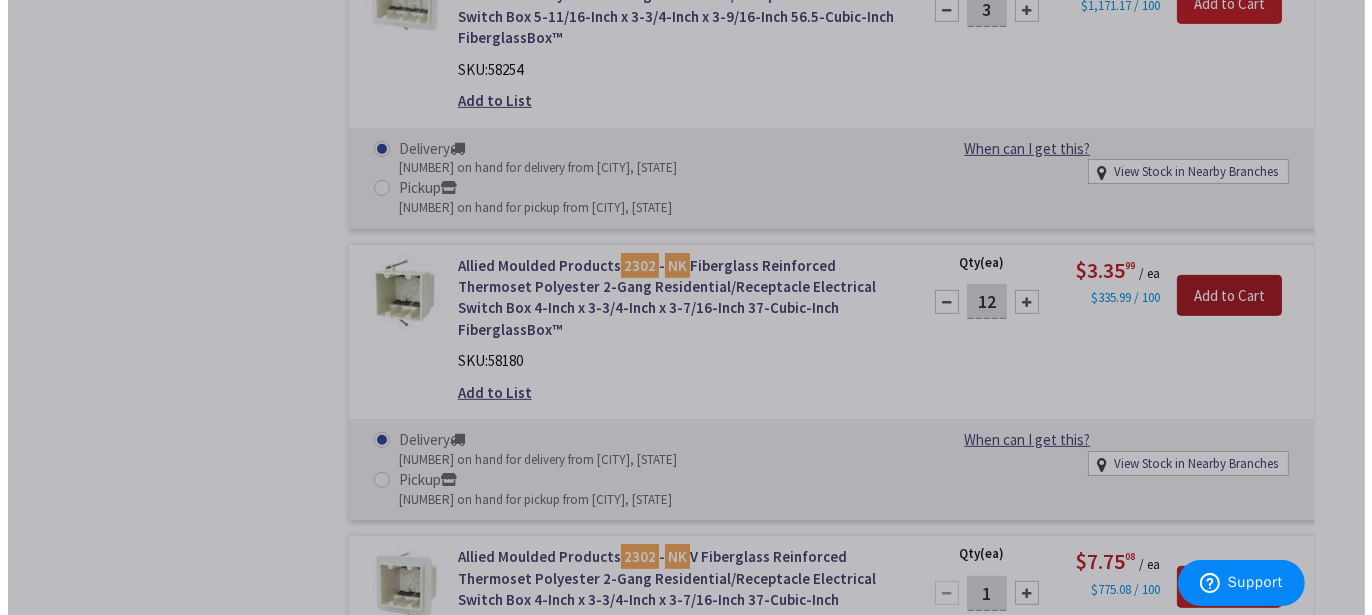 scroll, scrollTop: 1205, scrollLeft: 0, axis: vertical 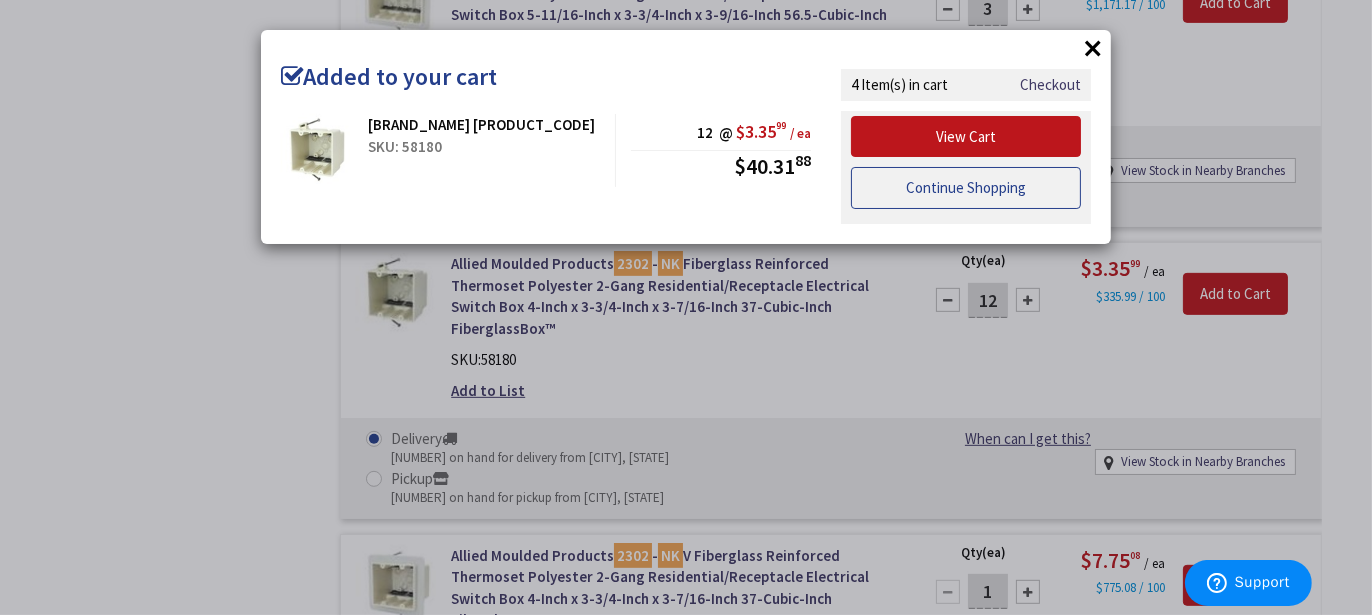 click on "Continue Shopping" at bounding box center [966, 188] 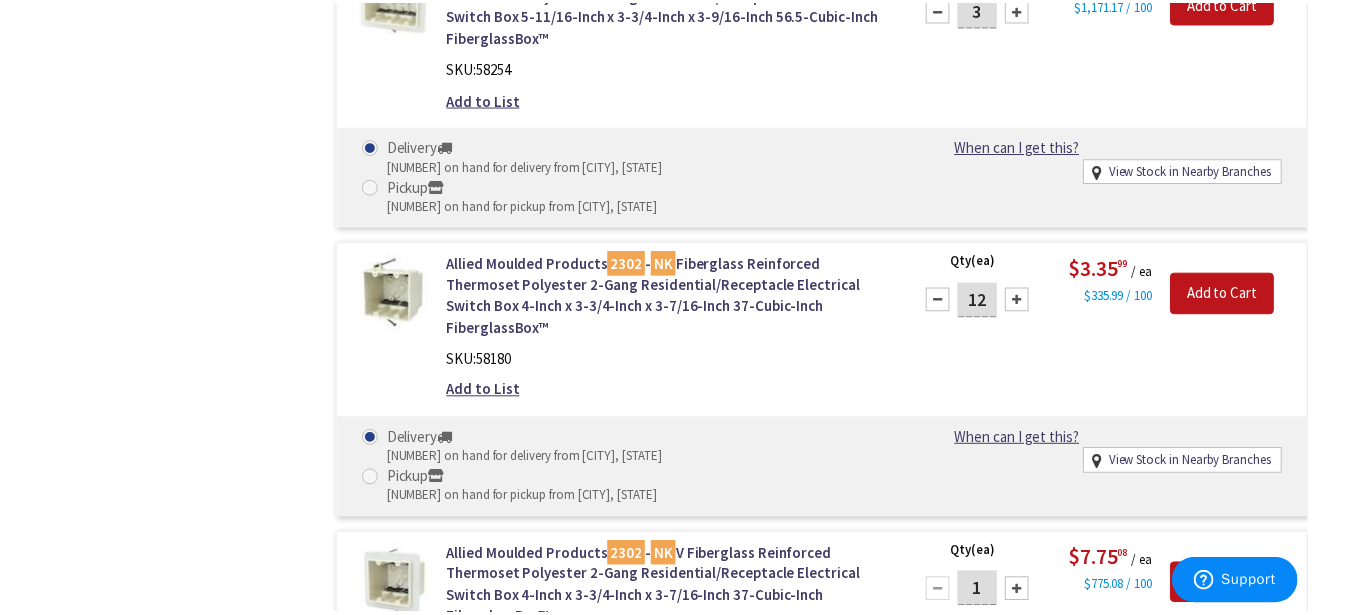 scroll, scrollTop: 1202, scrollLeft: 0, axis: vertical 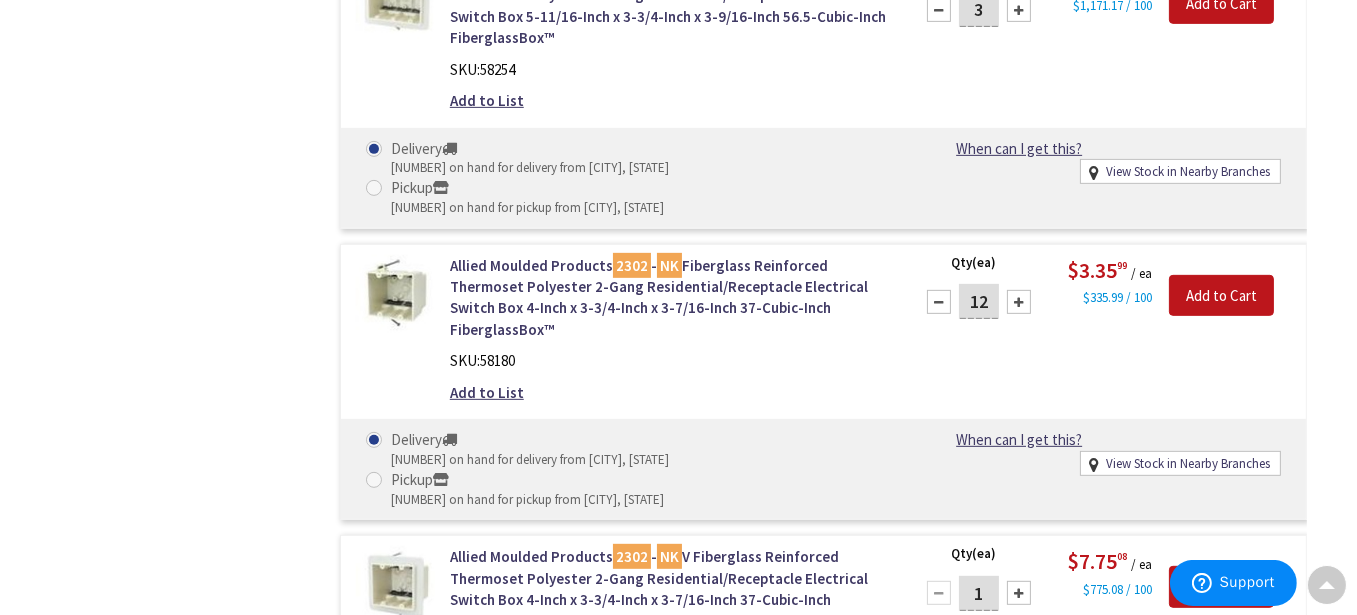 click on "1" at bounding box center (979, 593) 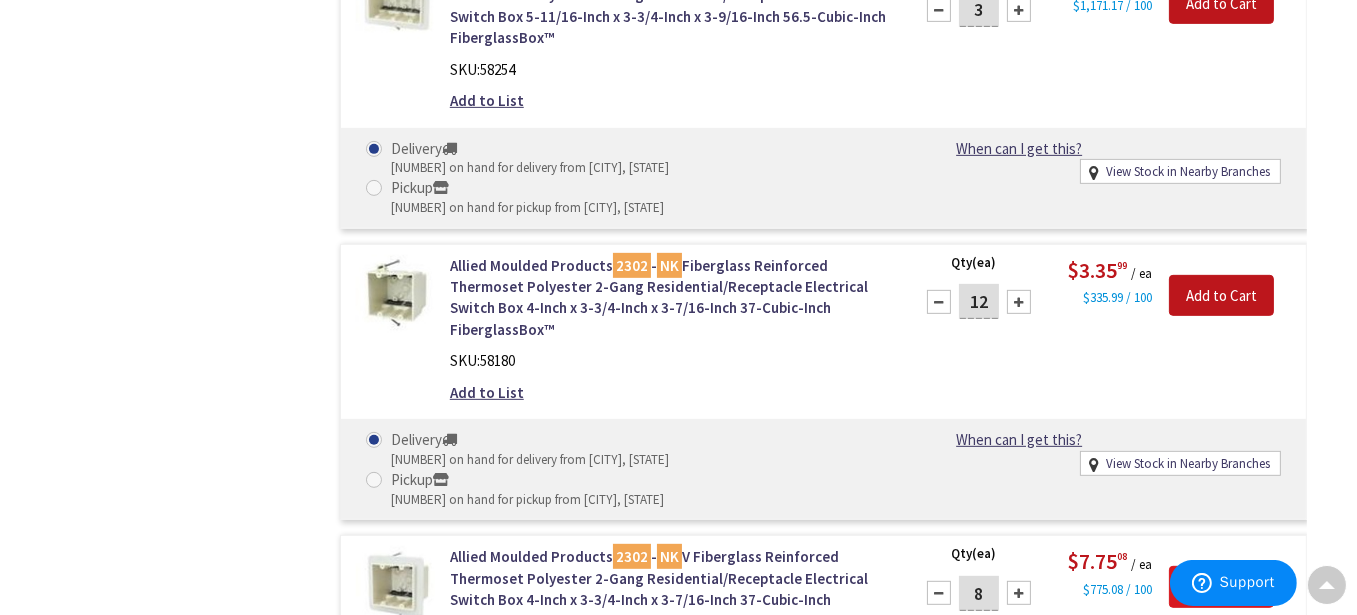 type on "8" 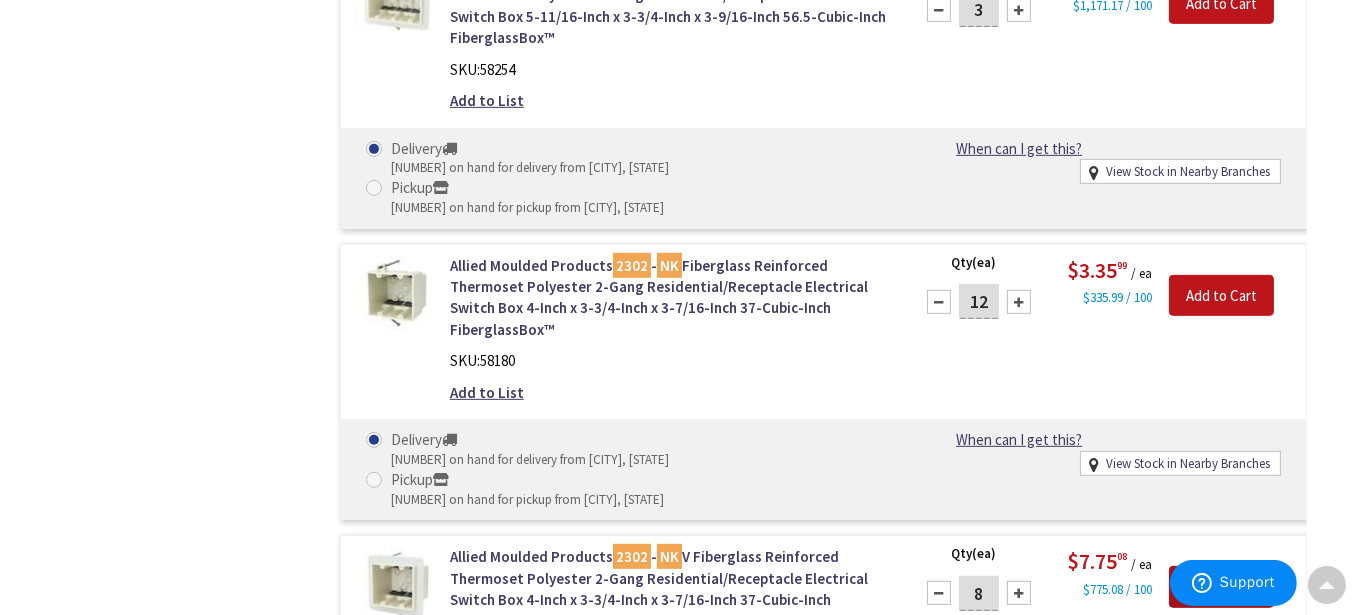 click on "Add to Cart" at bounding box center [1221, 587] 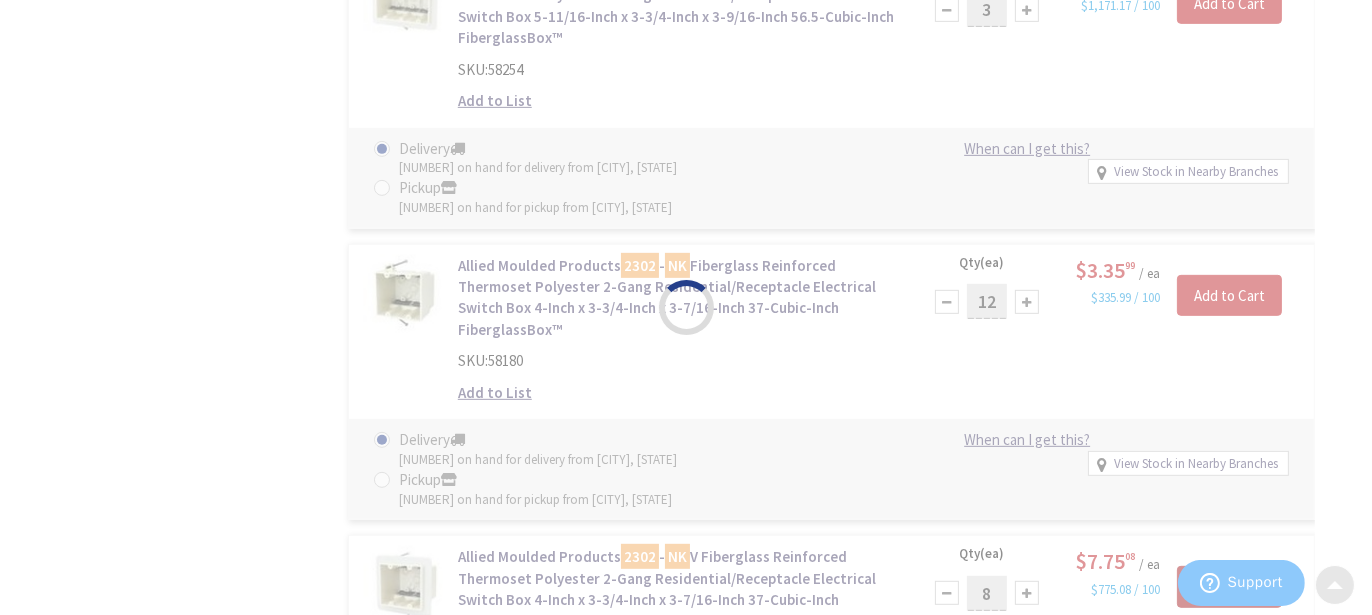 scroll, scrollTop: 1205, scrollLeft: 0, axis: vertical 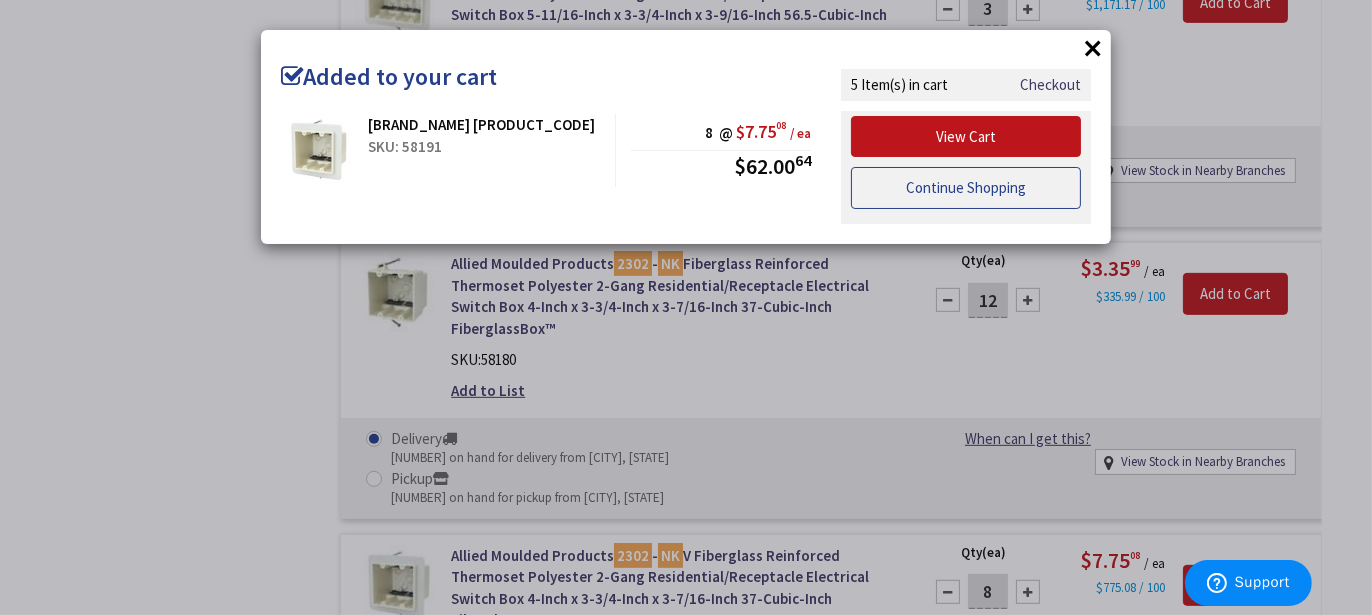 click on "Continue Shopping" at bounding box center (966, 188) 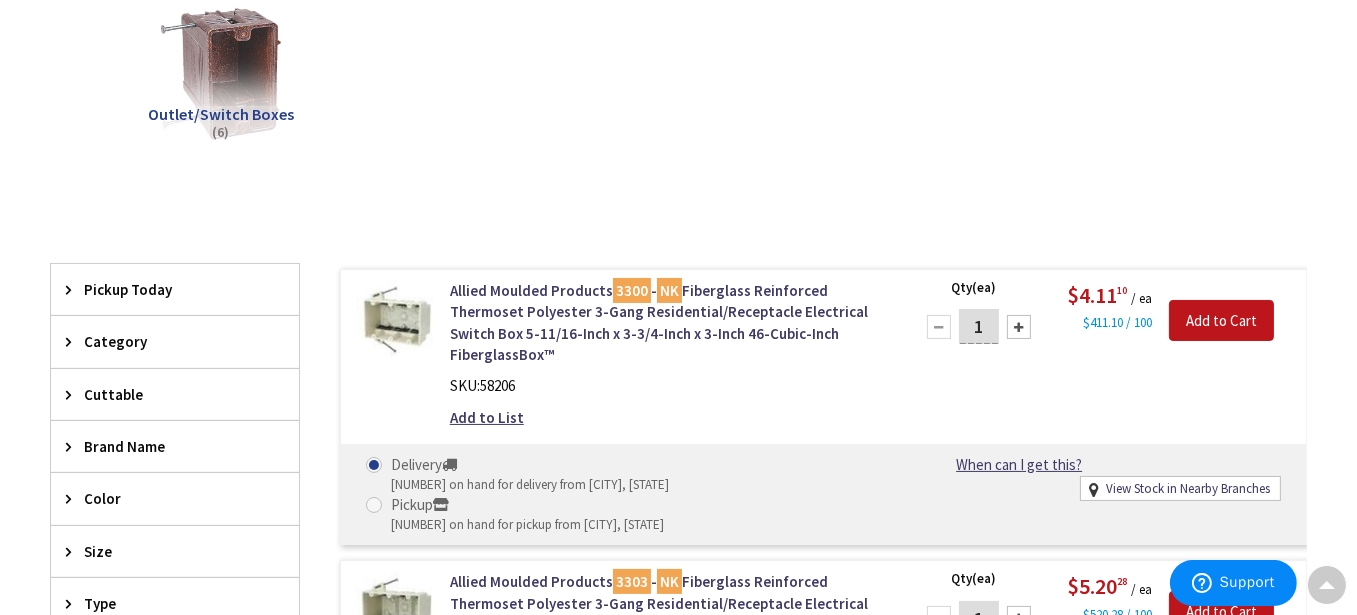 scroll, scrollTop: 0, scrollLeft: 0, axis: both 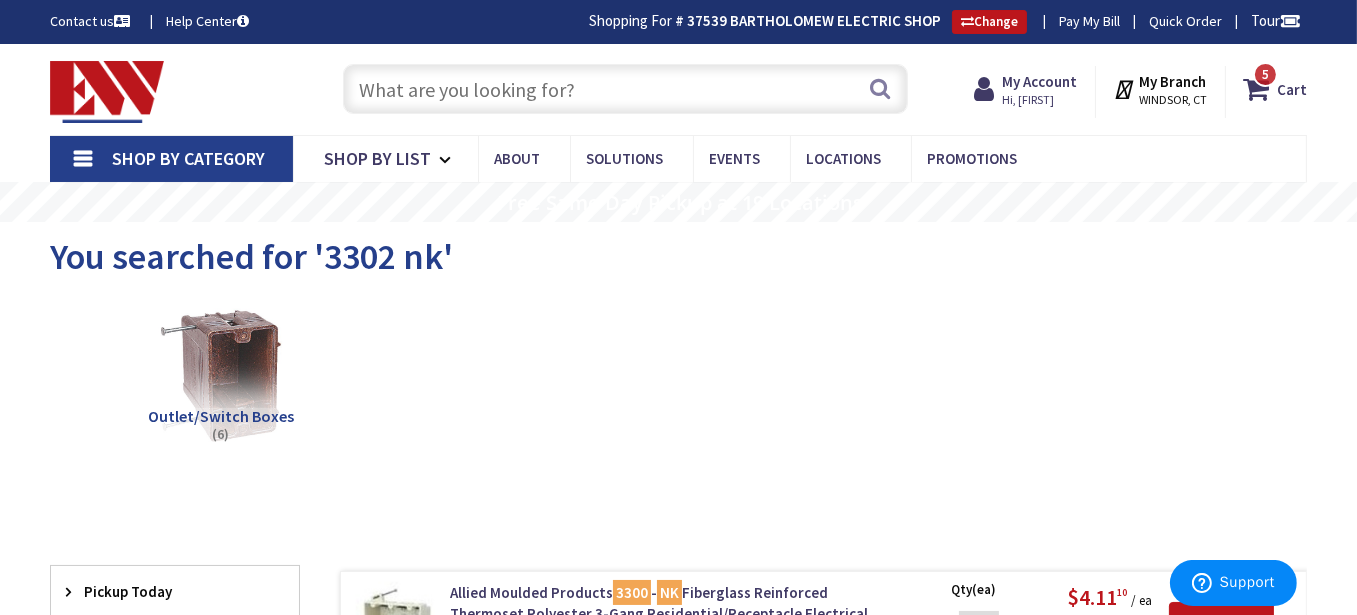 click at bounding box center (625, 89) 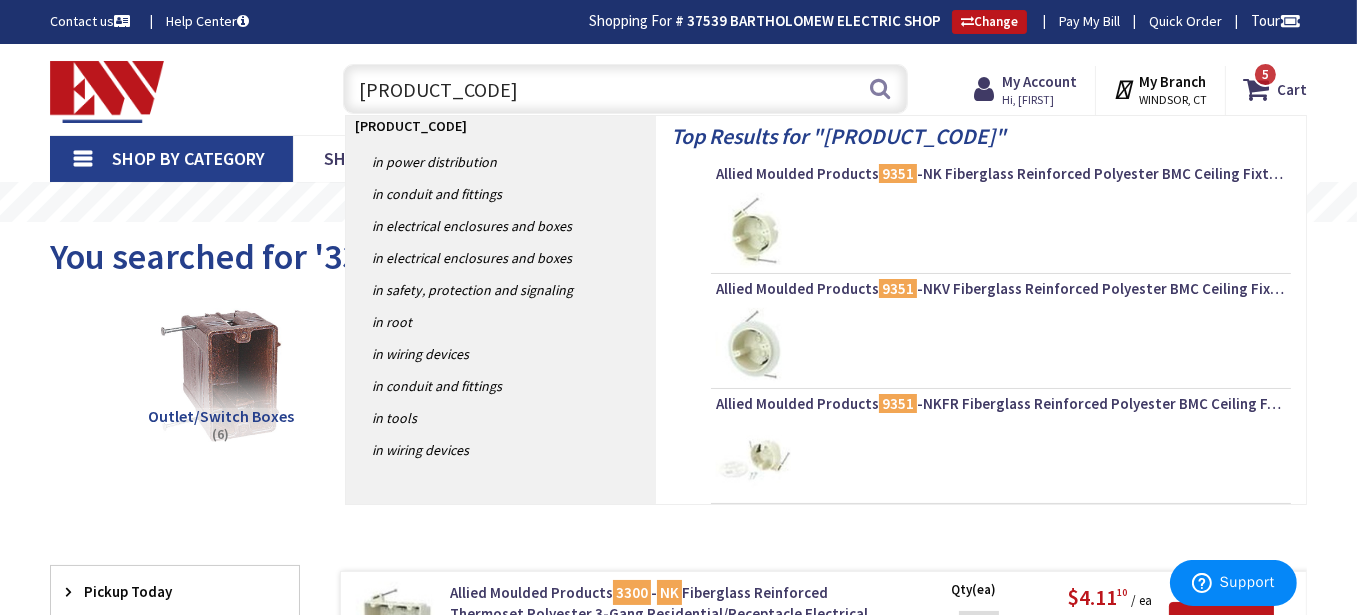 type on "9351-NK" 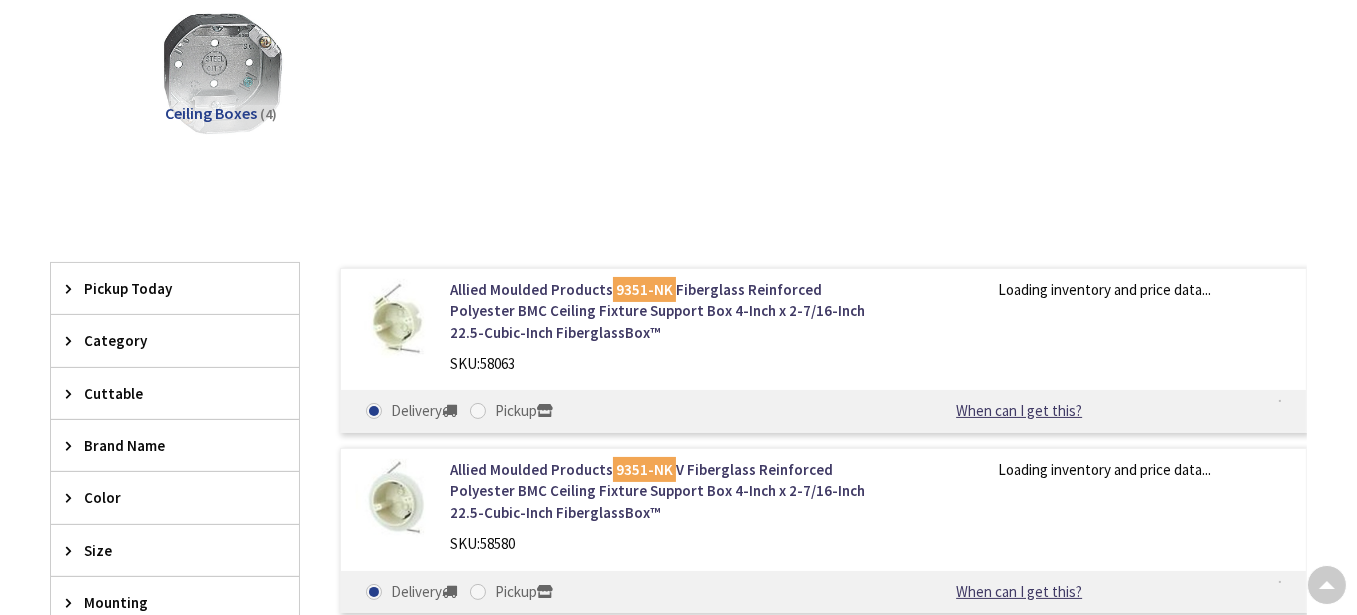 scroll, scrollTop: 300, scrollLeft: 0, axis: vertical 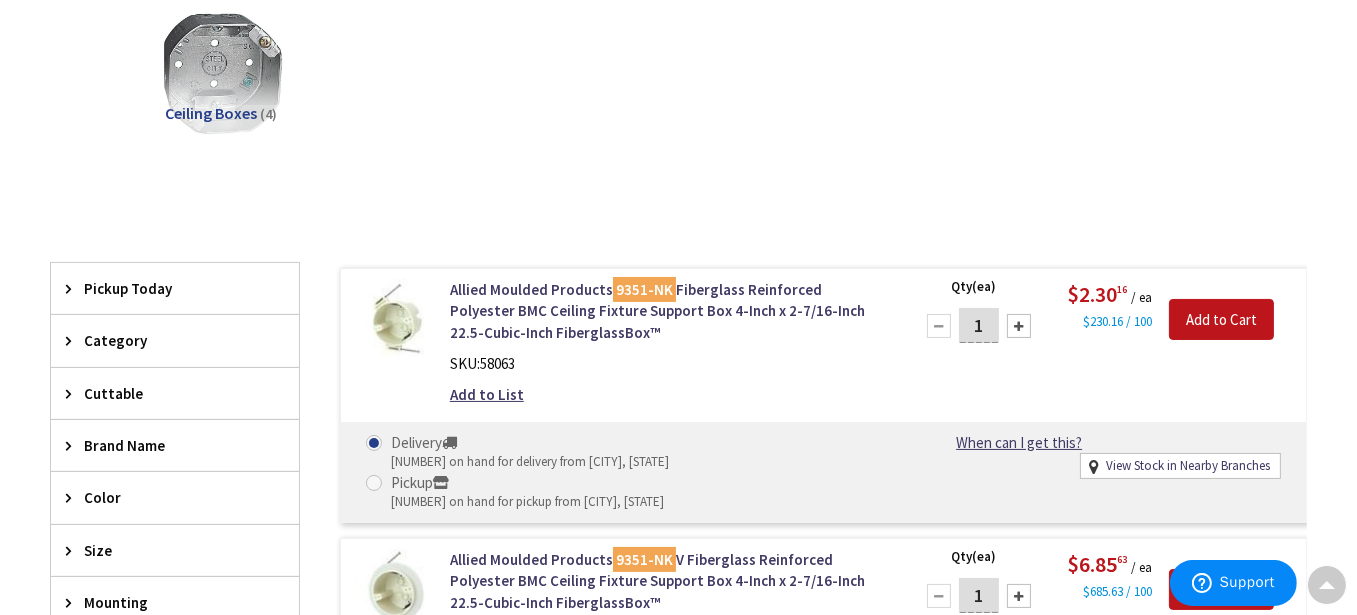 click on "1" at bounding box center (979, 325) 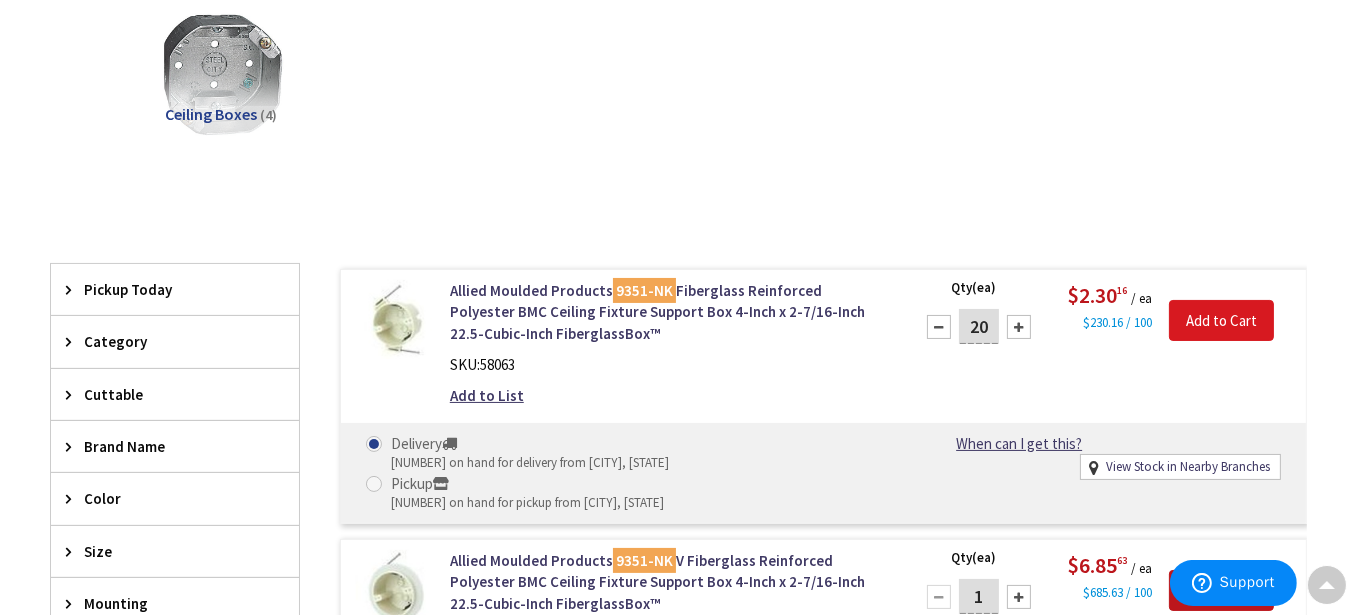 type on "20" 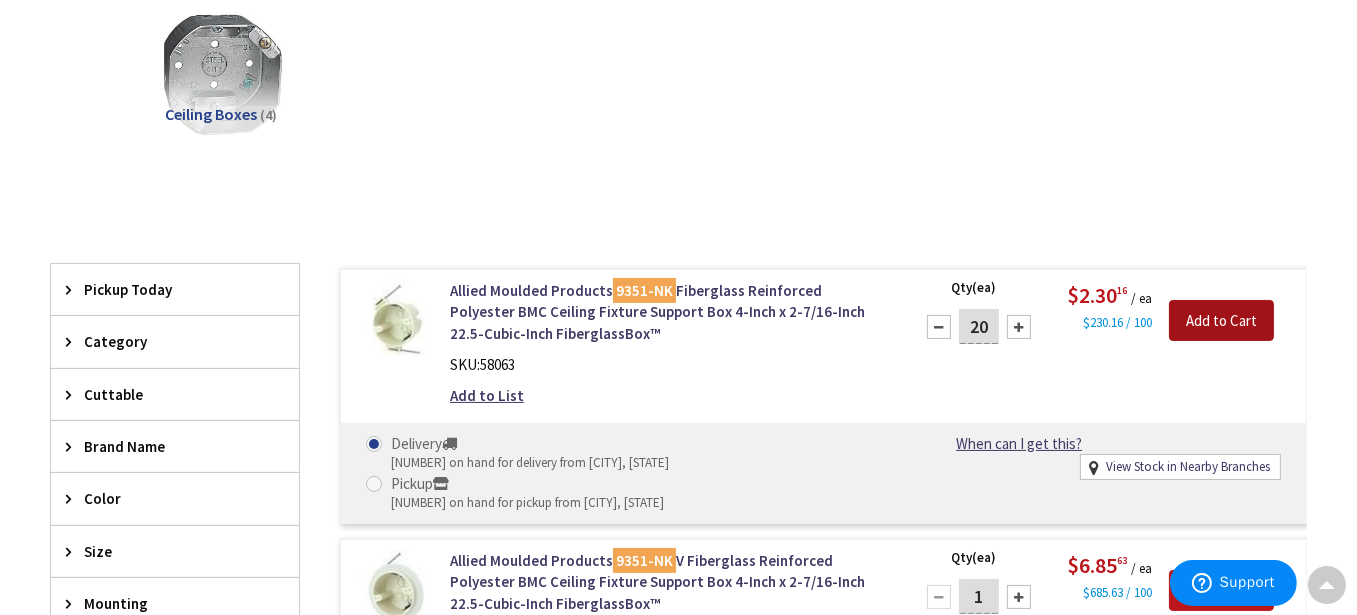 click on "Add to Cart" at bounding box center [1221, 321] 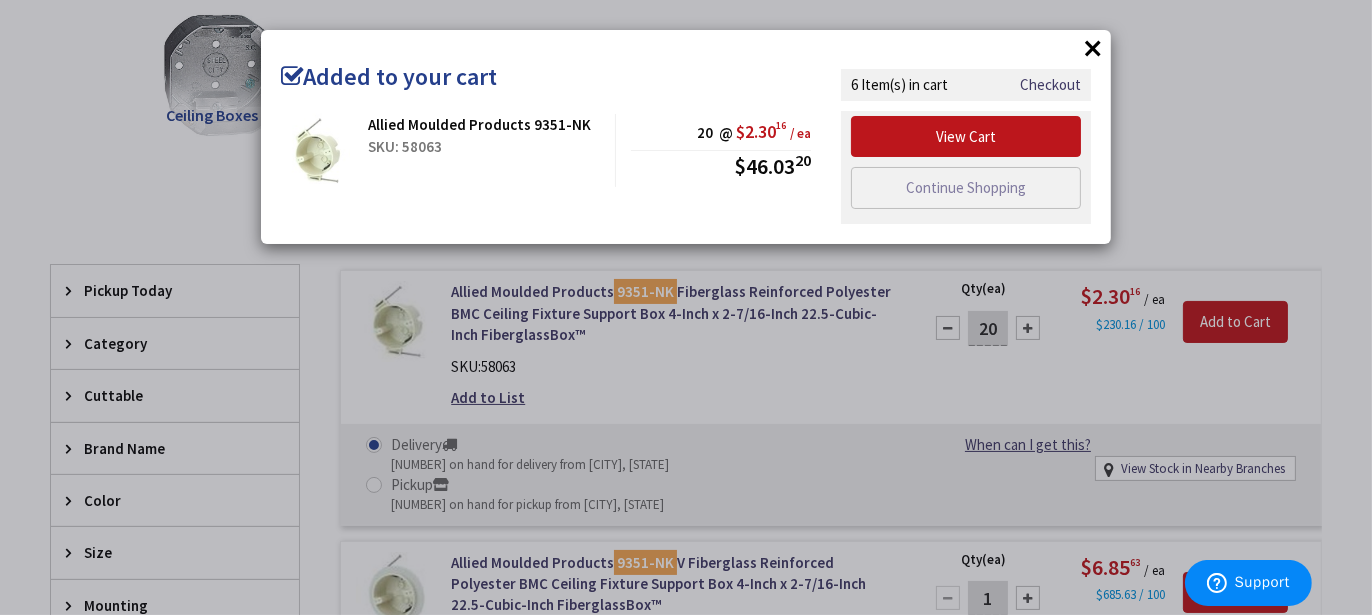 click on "×" at bounding box center [1093, 48] 